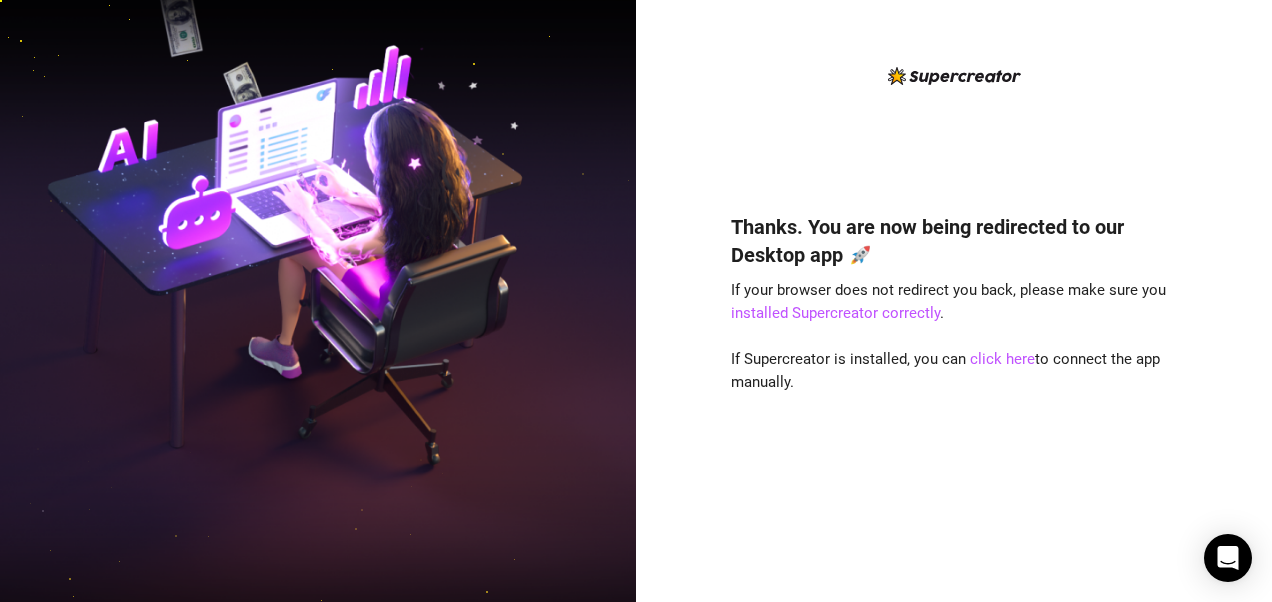 scroll, scrollTop: 0, scrollLeft: 0, axis: both 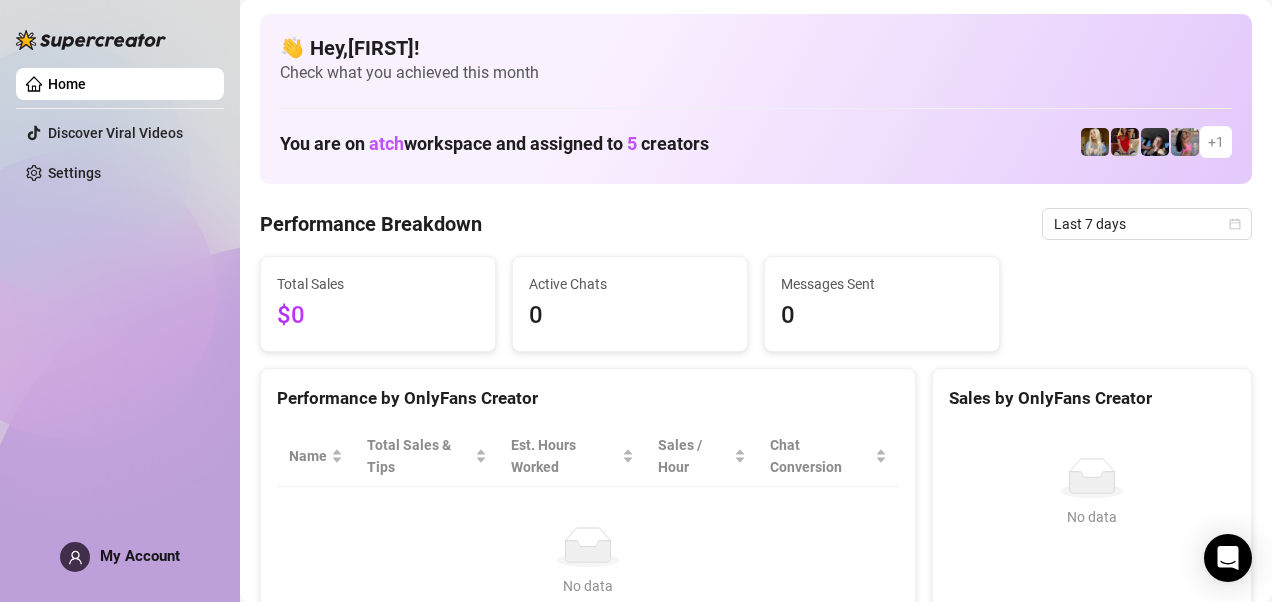 click on "Sales by OnlyFans Creator No data No data" at bounding box center [1092, 538] 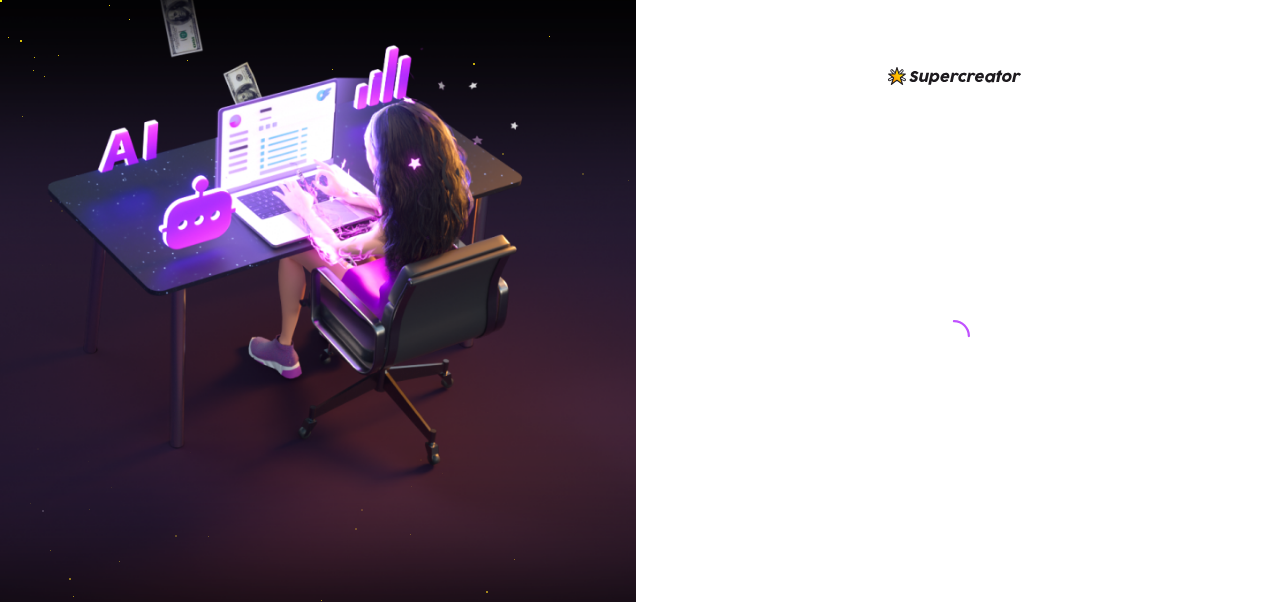 scroll, scrollTop: 0, scrollLeft: 0, axis: both 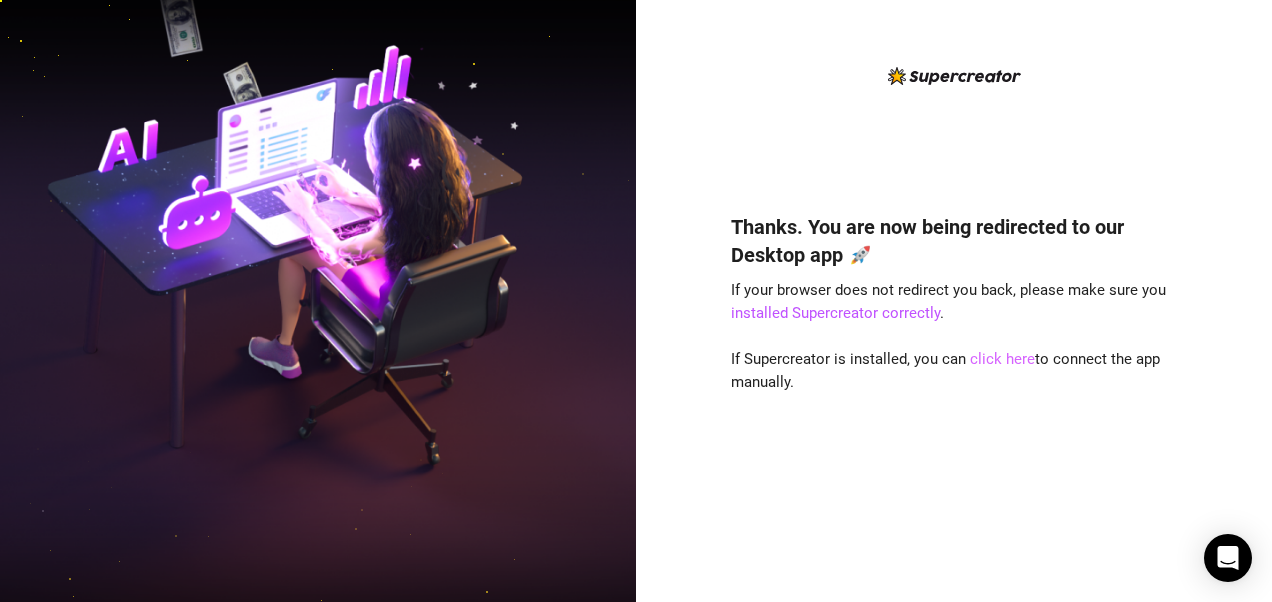 drag, startPoint x: 1000, startPoint y: 355, endPoint x: 1003, endPoint y: 365, distance: 10.440307 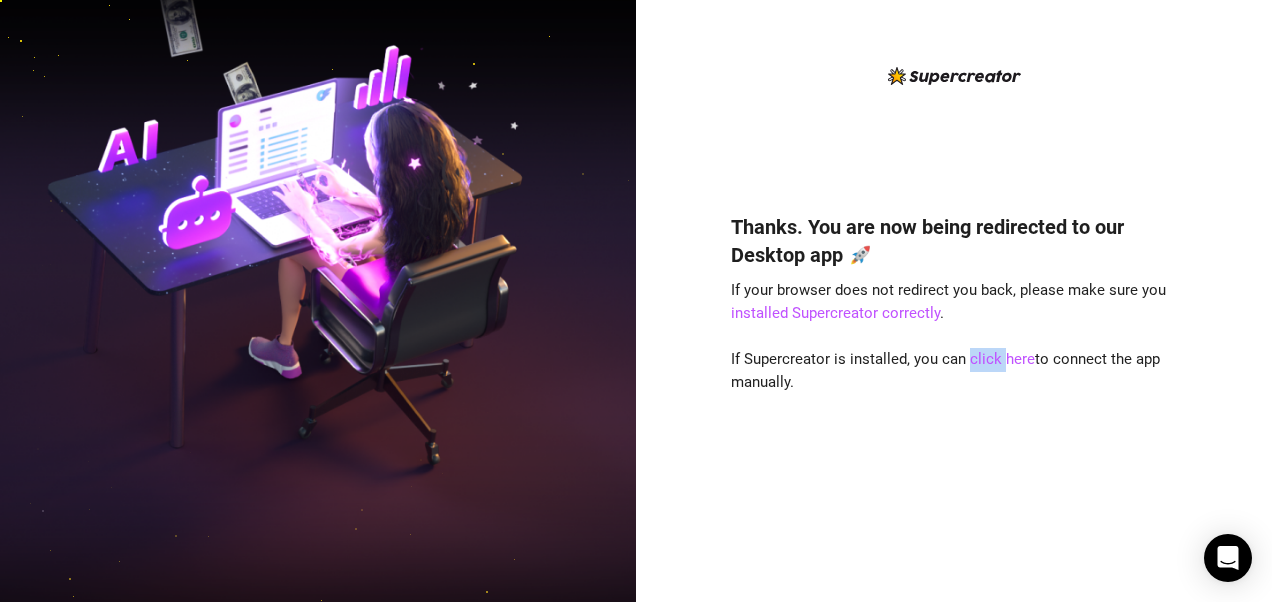 drag, startPoint x: 980, startPoint y: 357, endPoint x: 943, endPoint y: 482, distance: 130.36104 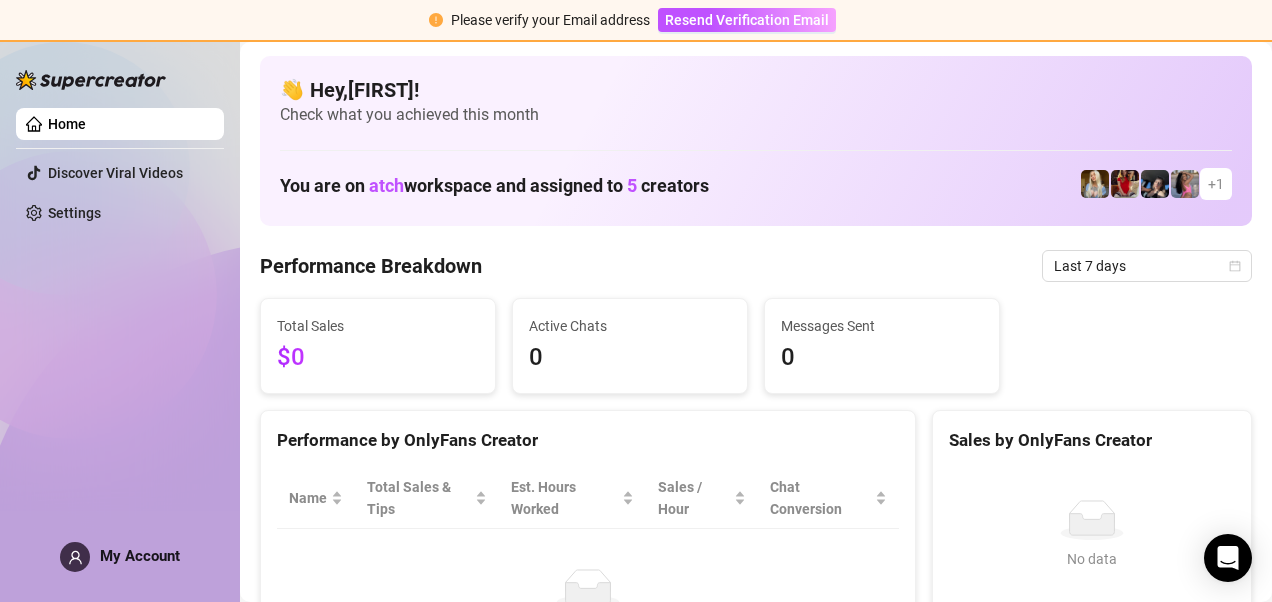 scroll, scrollTop: 0, scrollLeft: 0, axis: both 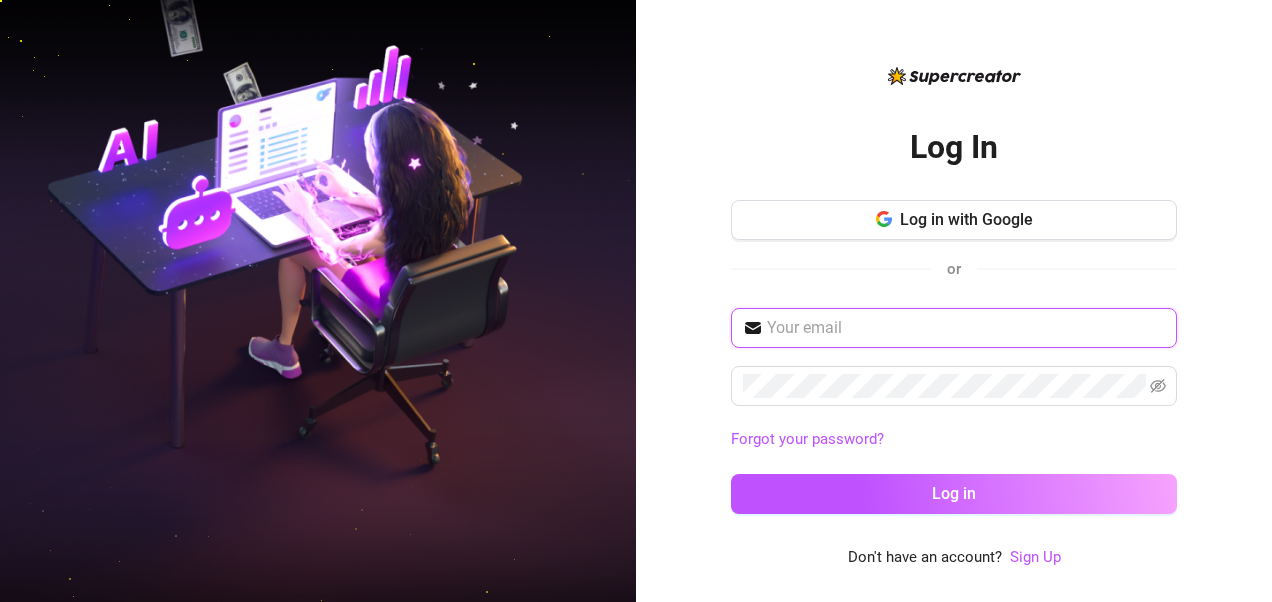 click at bounding box center (966, 328) 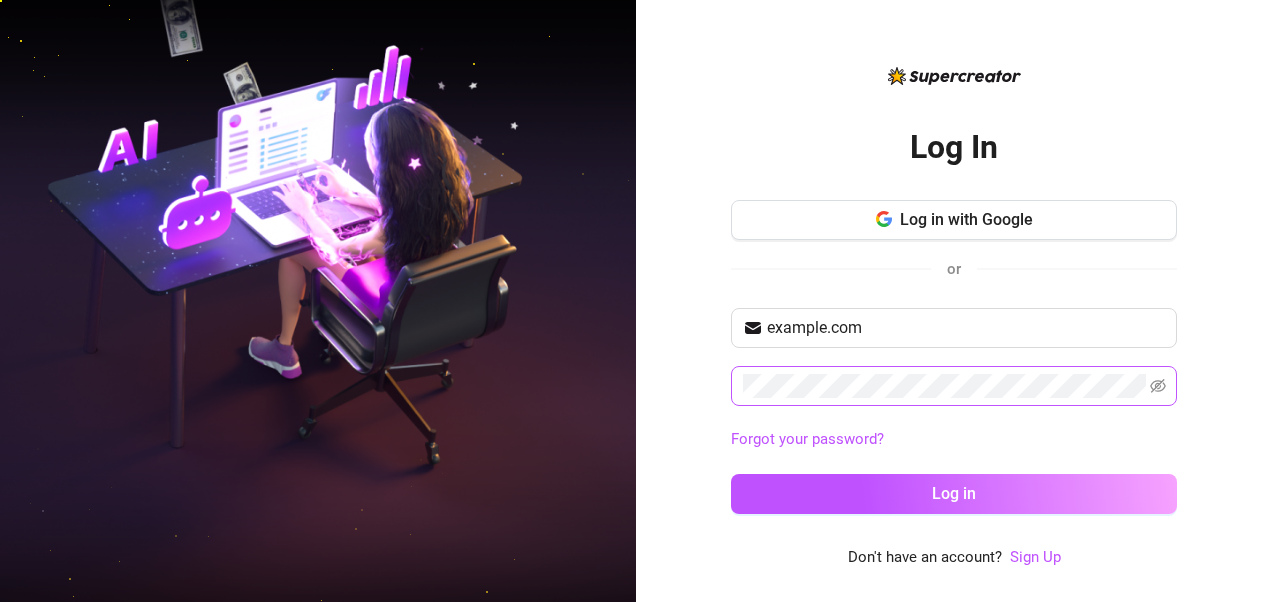 click at bounding box center (954, 386) 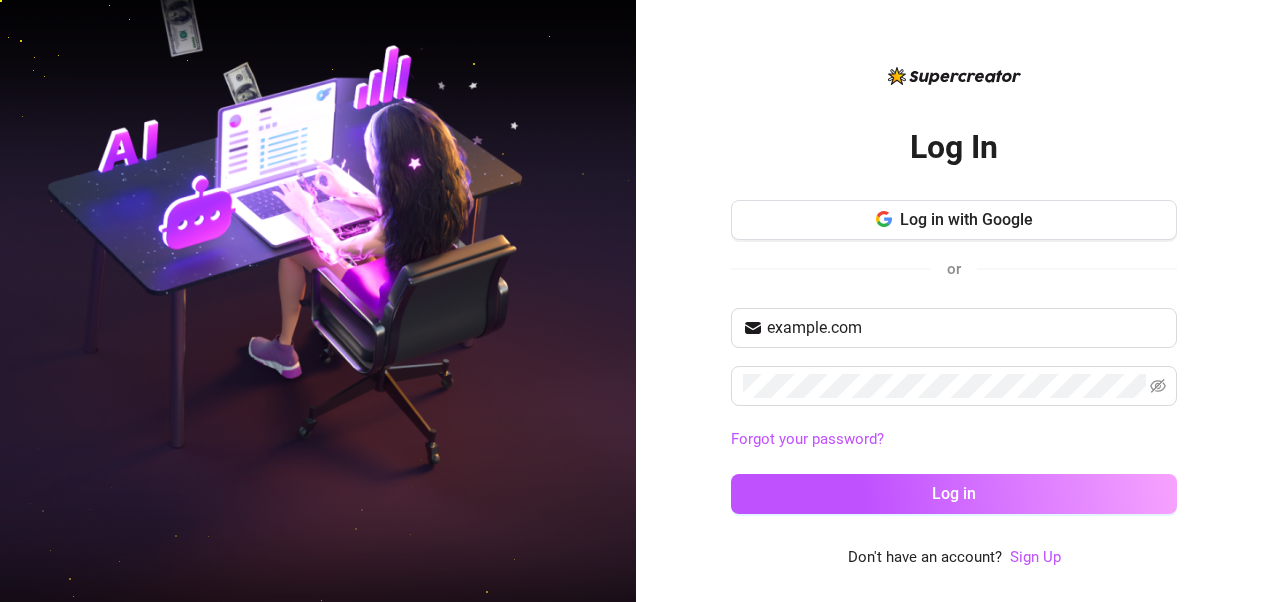 click on "Log In Log in with Google or maraguites.mg@gmail.com Forgot your password? Log in Don't have an account? Sign Up" at bounding box center [636, 301] 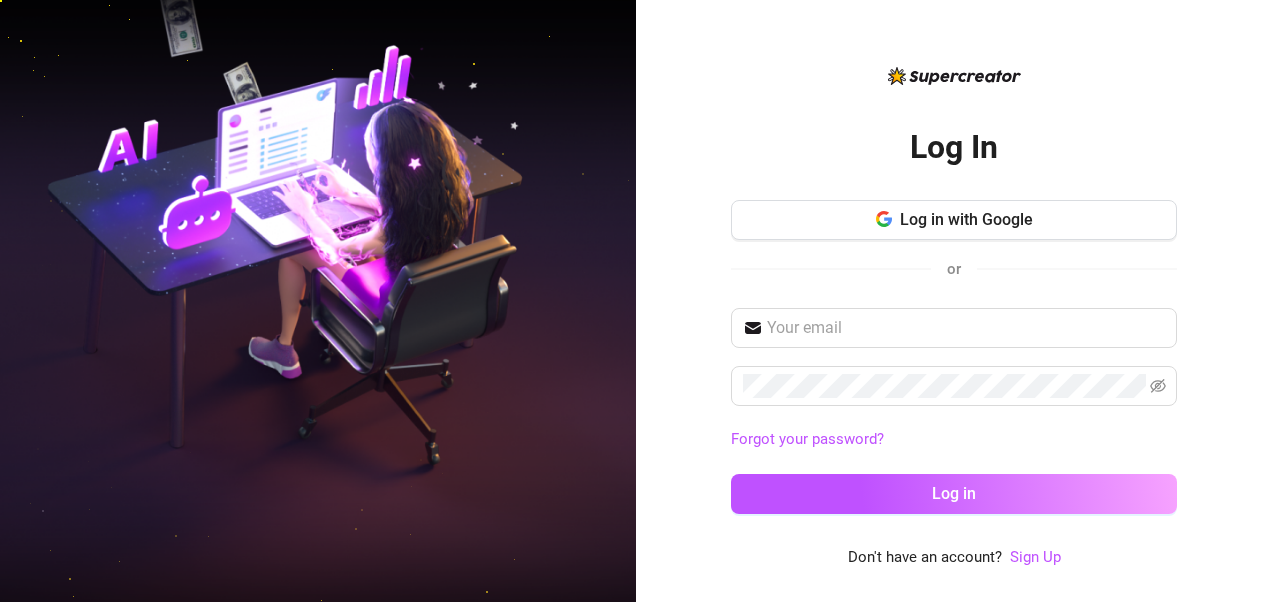 scroll, scrollTop: 0, scrollLeft: 0, axis: both 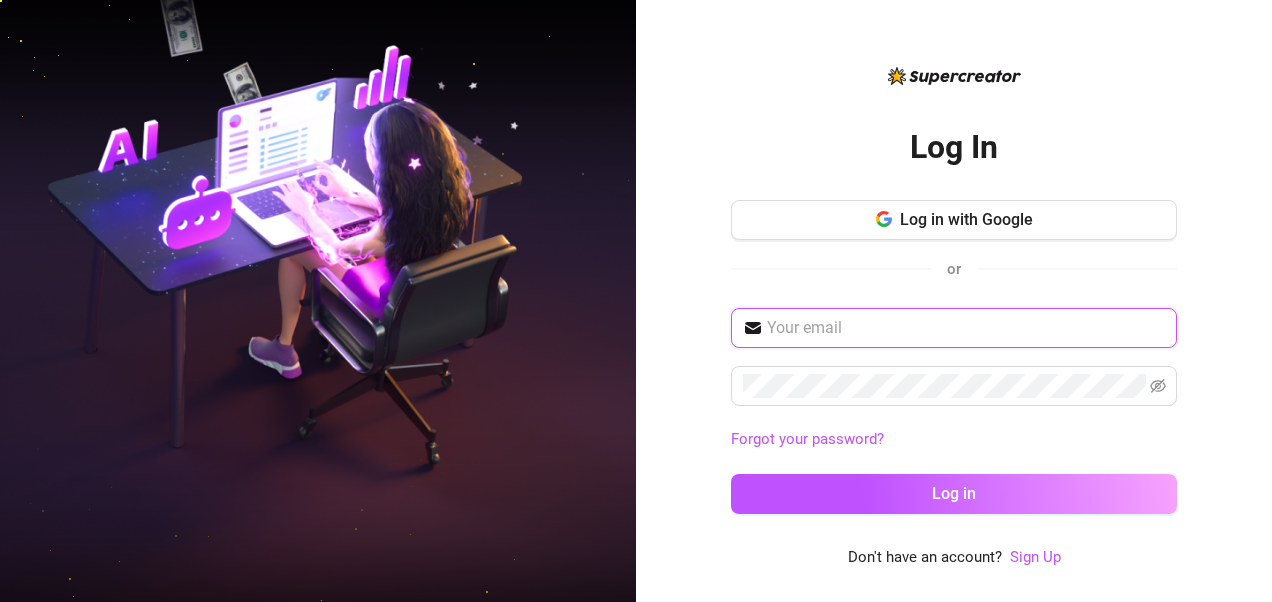 click at bounding box center (966, 328) 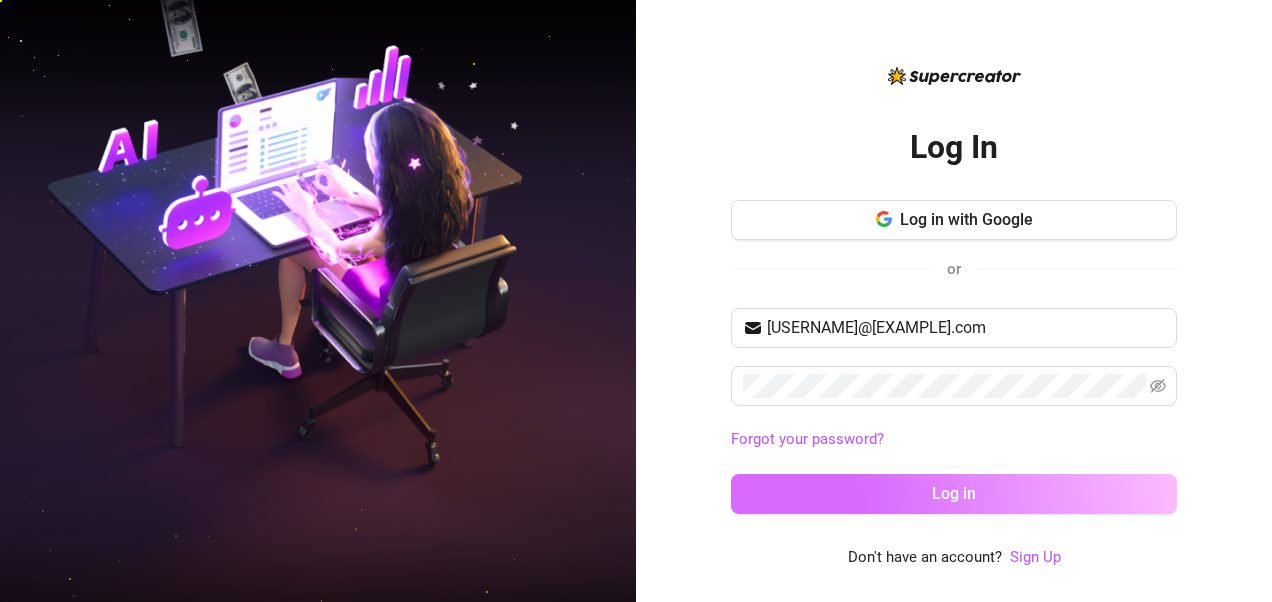click on "Log in" at bounding box center [954, 494] 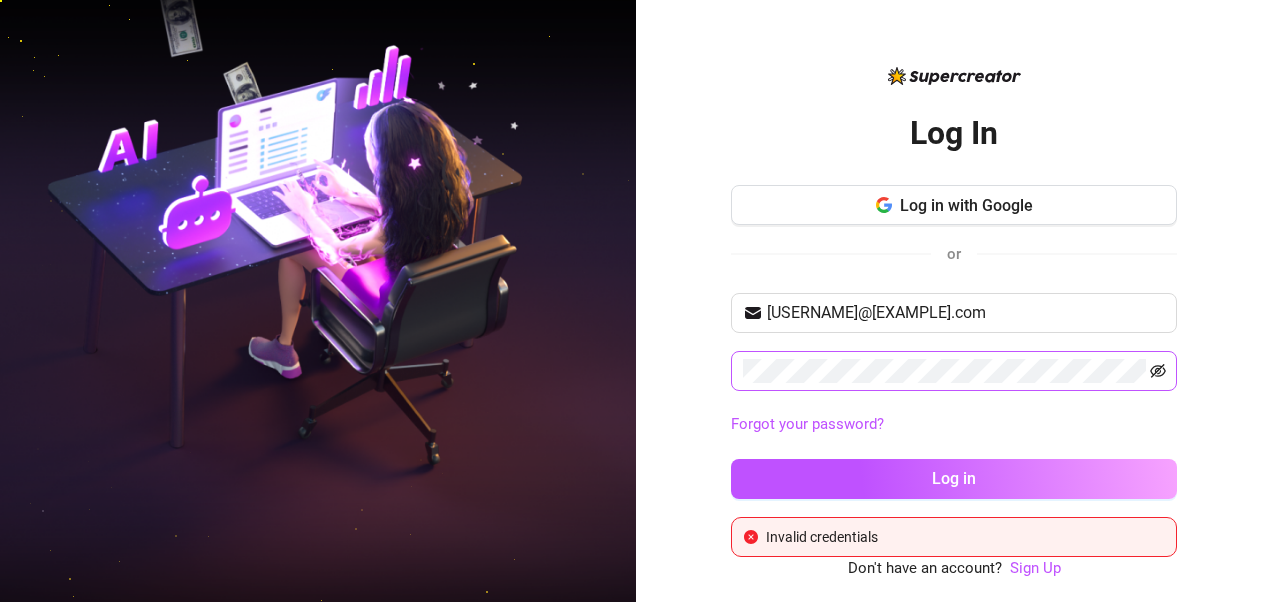 click 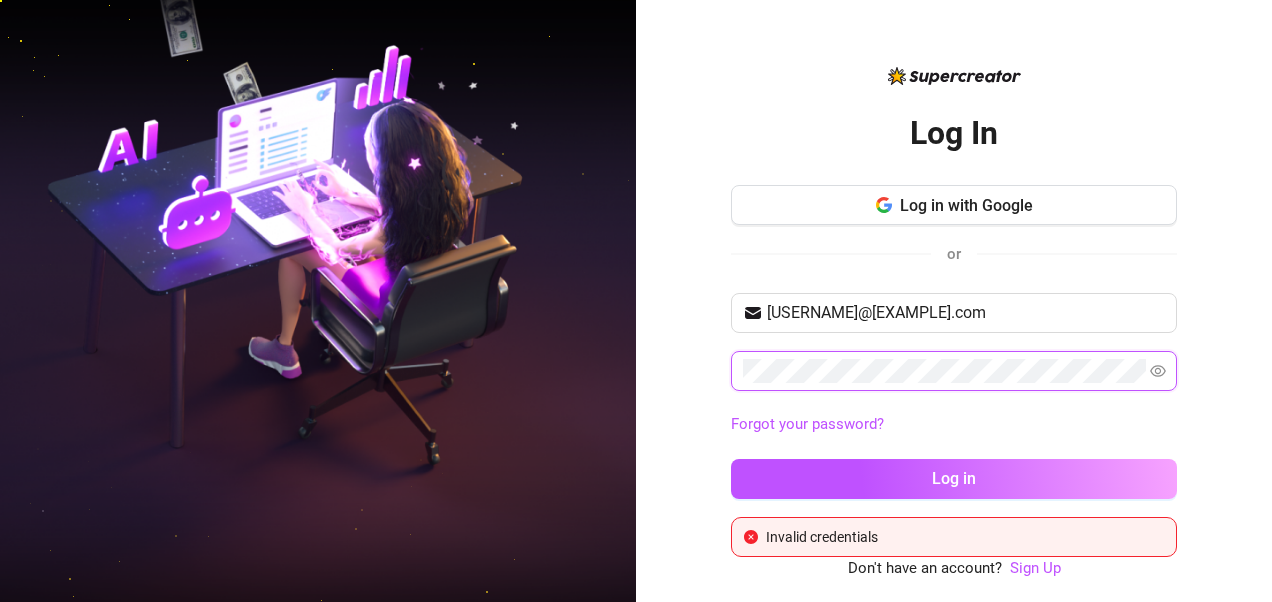 click on "Log In Log in with Google or maraguites.mg@gmail.com Forgot your password? Log in Invalid credentials Don't have an account? Sign Up" at bounding box center (636, 301) 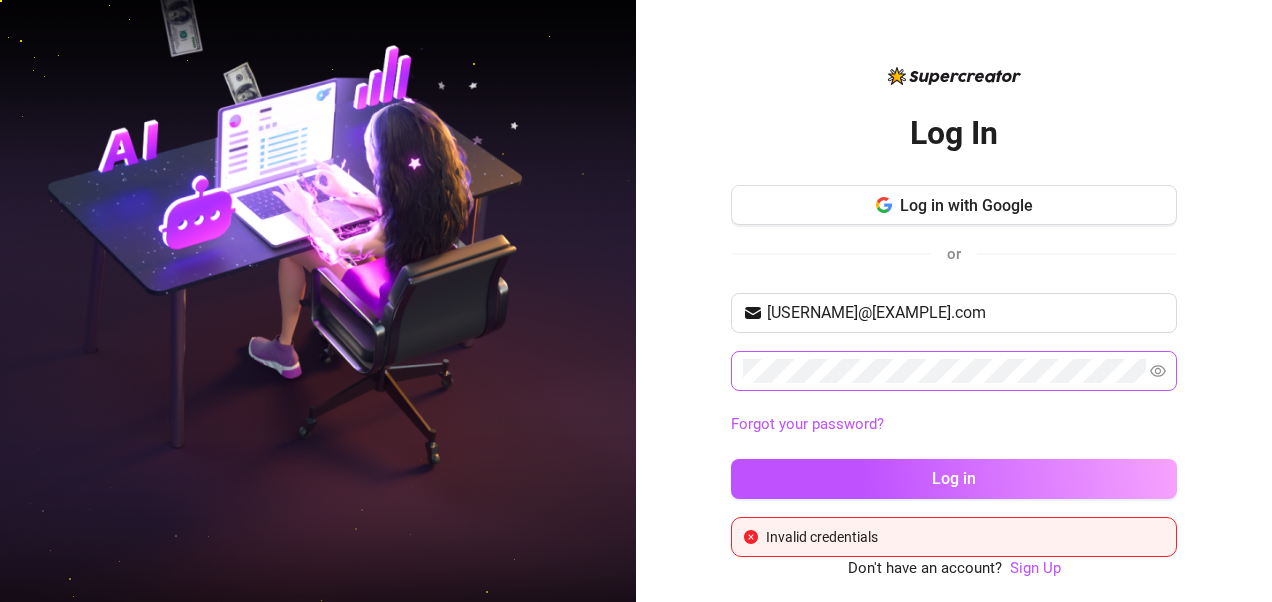 click on "Log in" at bounding box center [954, 479] 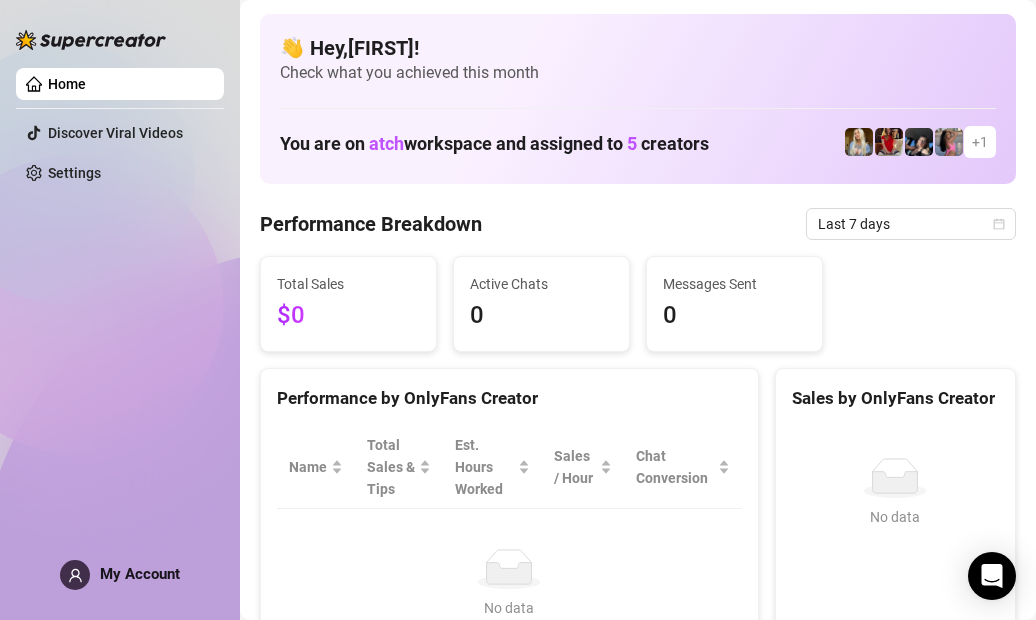 click on "+ 1" at bounding box center (980, 142) 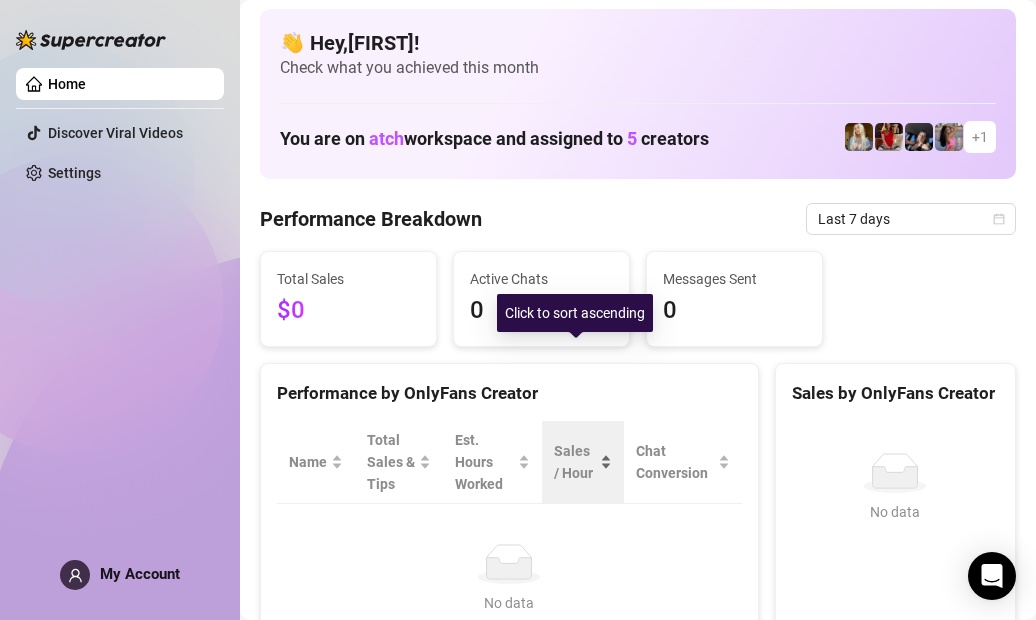 scroll, scrollTop: 0, scrollLeft: 0, axis: both 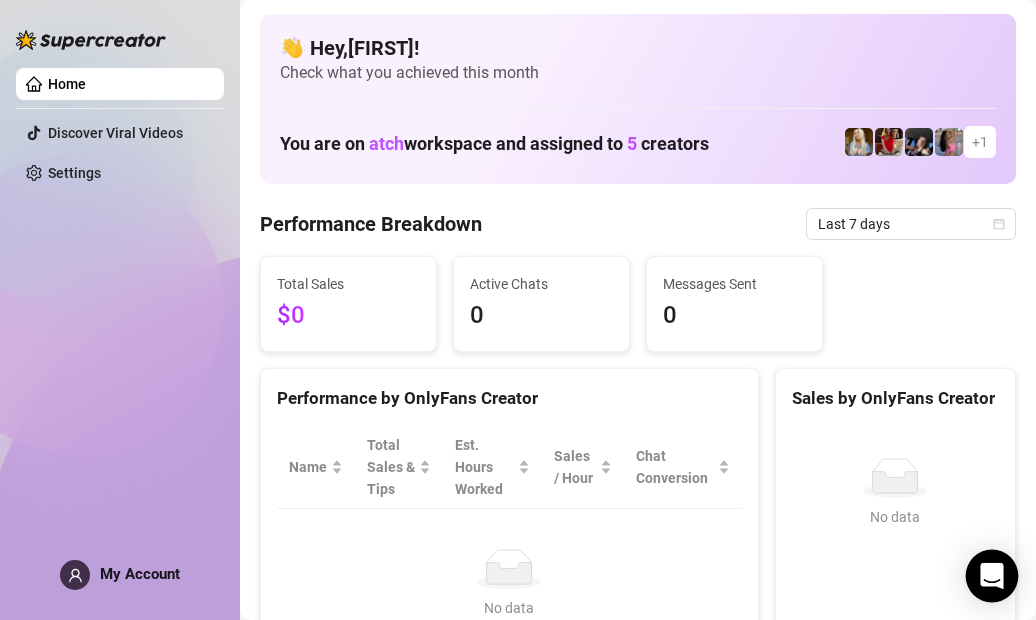 click at bounding box center (992, 576) 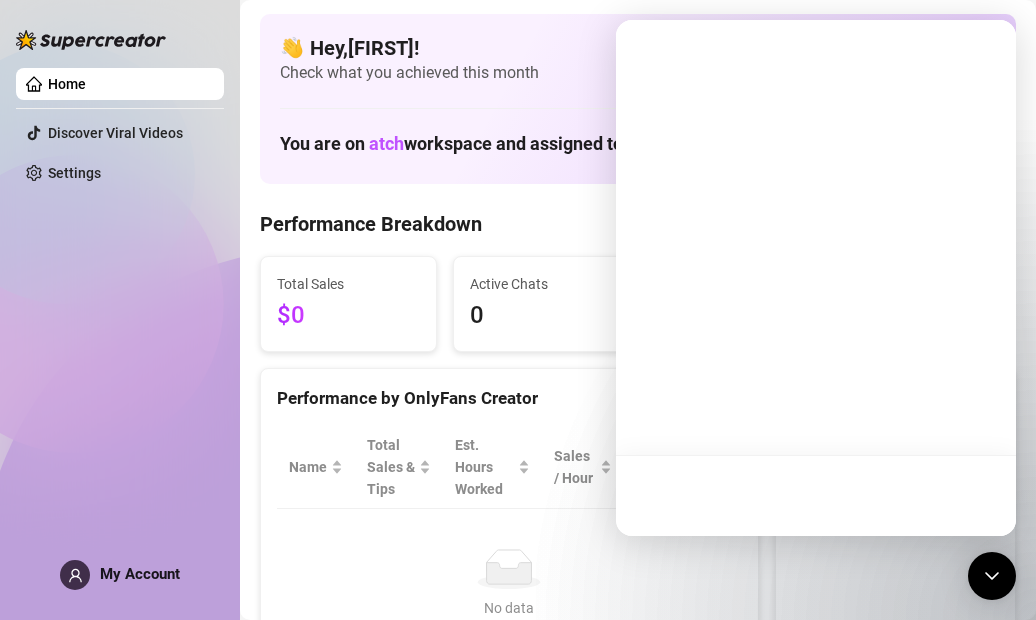 click on "Home Discover Viral Videos Settings My Account" at bounding box center [120, 301] 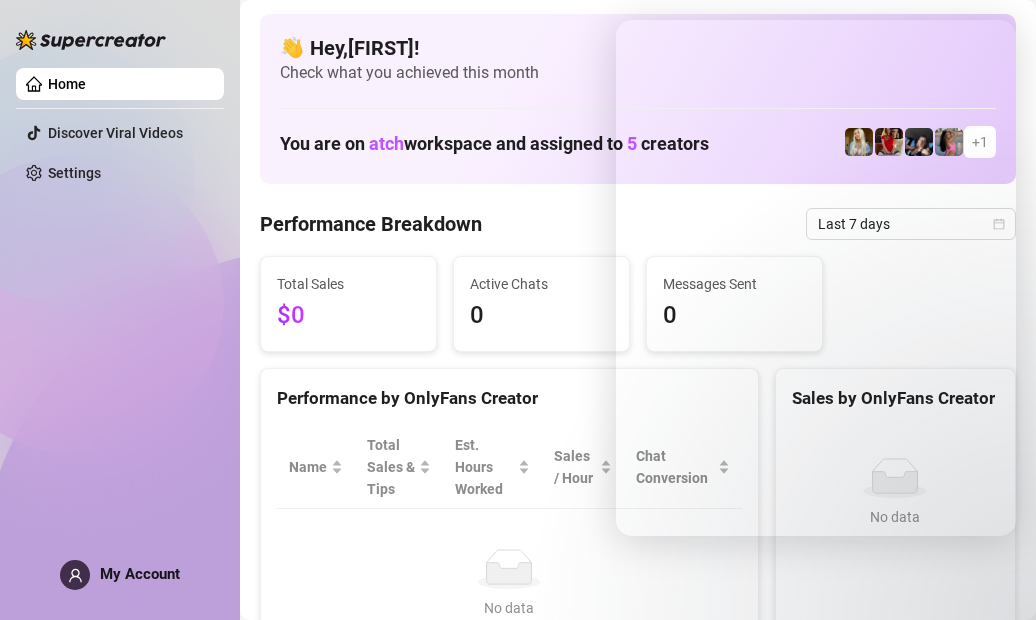 click on "Settings" at bounding box center (74, 173) 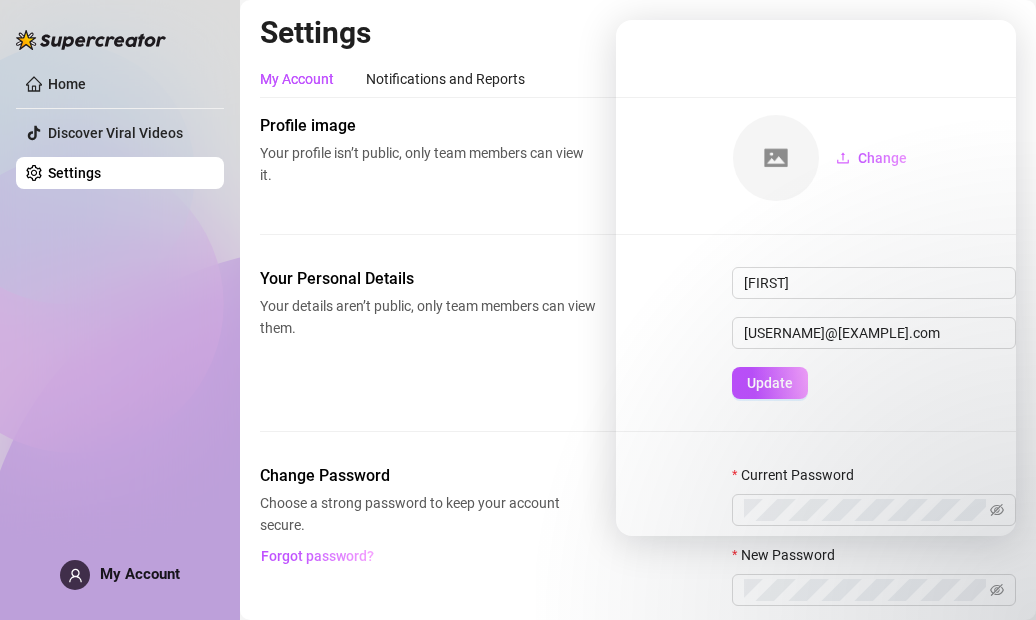 click on "Home Discover Viral Videos Settings My Account" at bounding box center [120, 301] 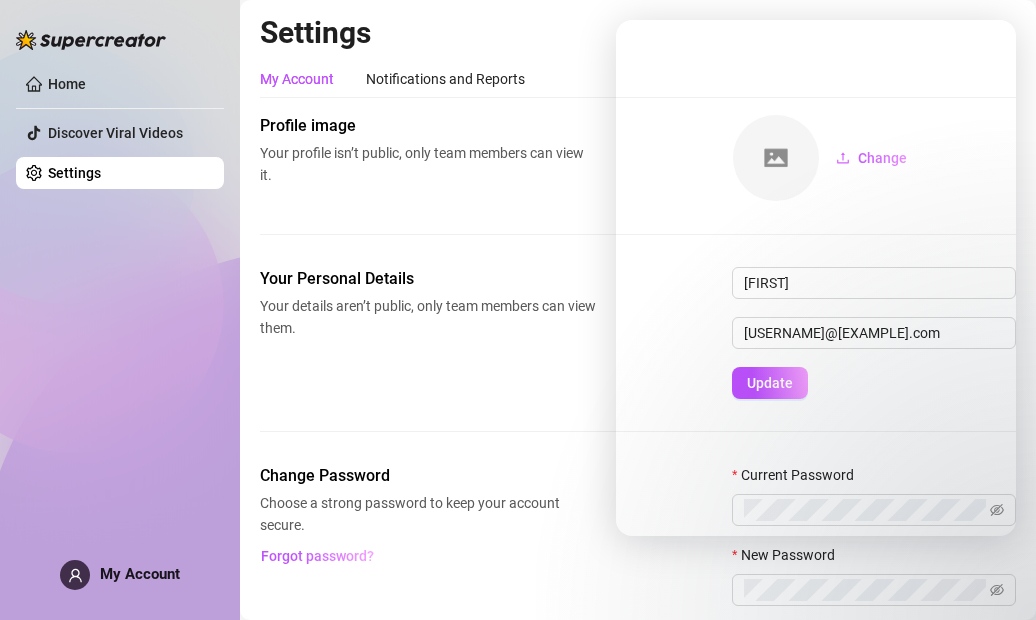 click on "Settings My Account Notifications and Reports Profile image Your profile isn’t public, only team members can view it. Change Your Personal Details Your details aren’t public, only team members can view them. Mara maraguites.mg@gmail.com Update Change Password Choose a strong password to keep your account secure. Forgot password? Current Password New Password Change" at bounding box center (638, 370) 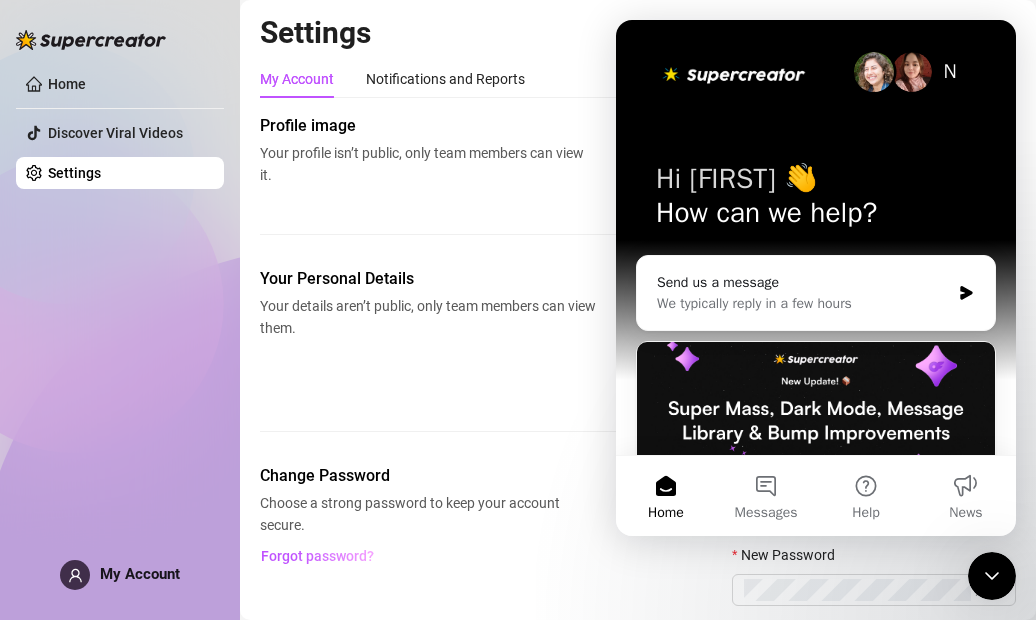 scroll, scrollTop: 0, scrollLeft: 0, axis: both 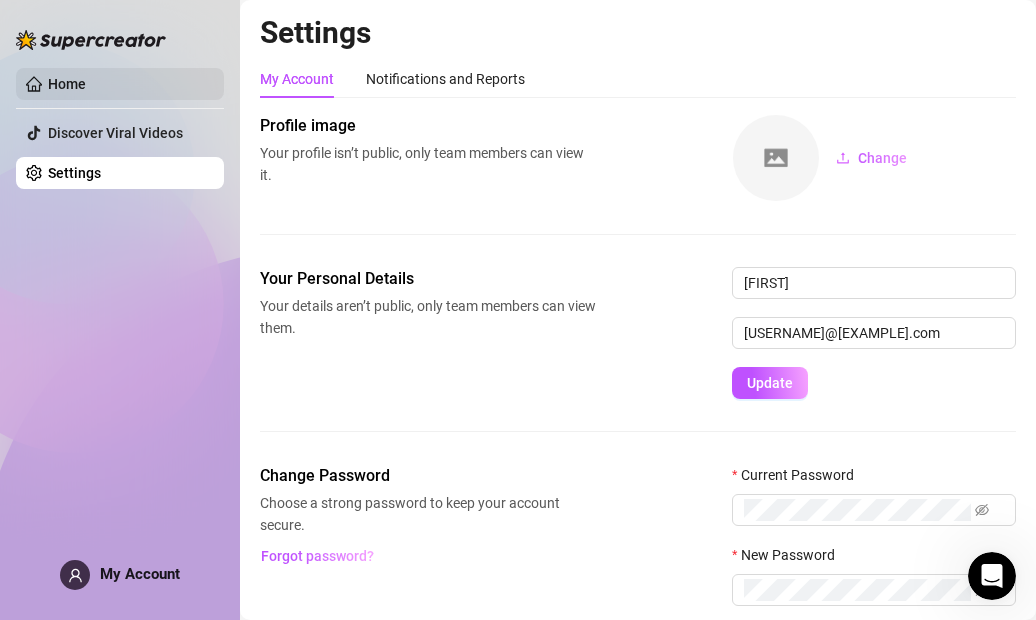 click on "Home" at bounding box center (67, 84) 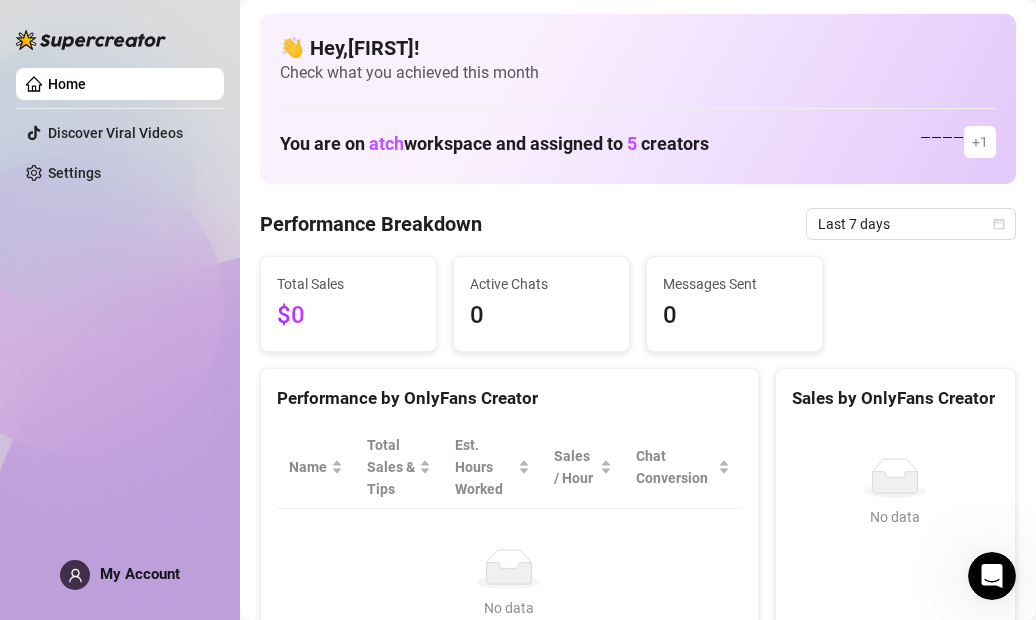 scroll, scrollTop: 0, scrollLeft: 0, axis: both 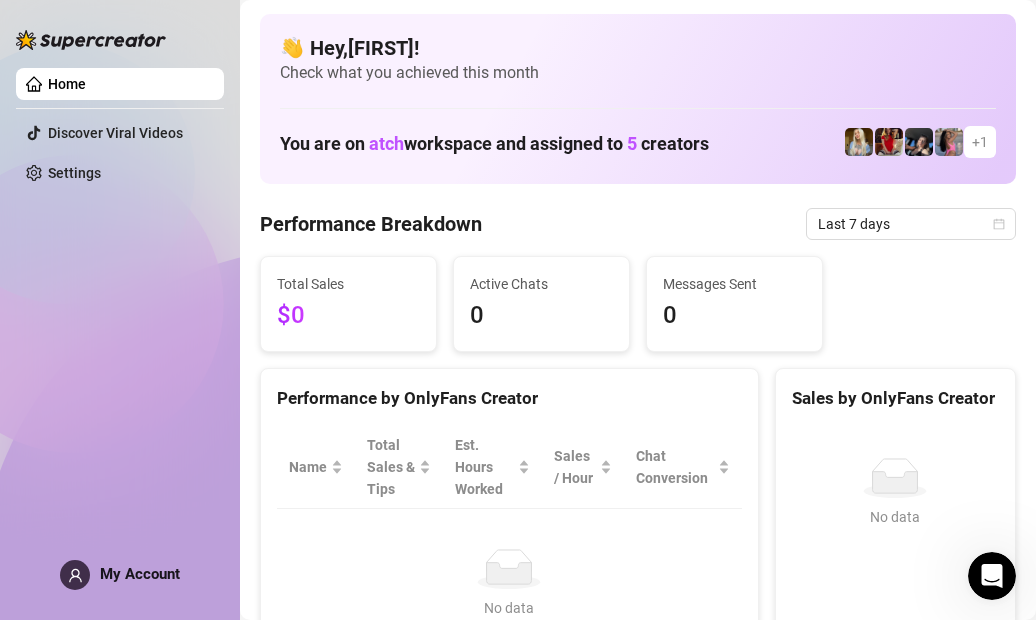 click at bounding box center [859, 142] 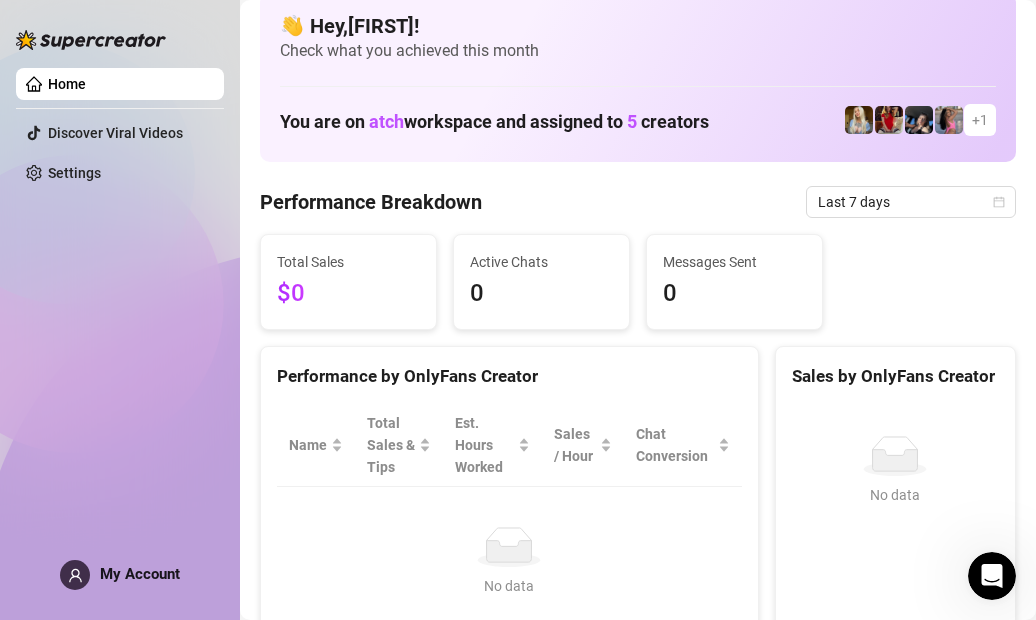 scroll, scrollTop: 0, scrollLeft: 0, axis: both 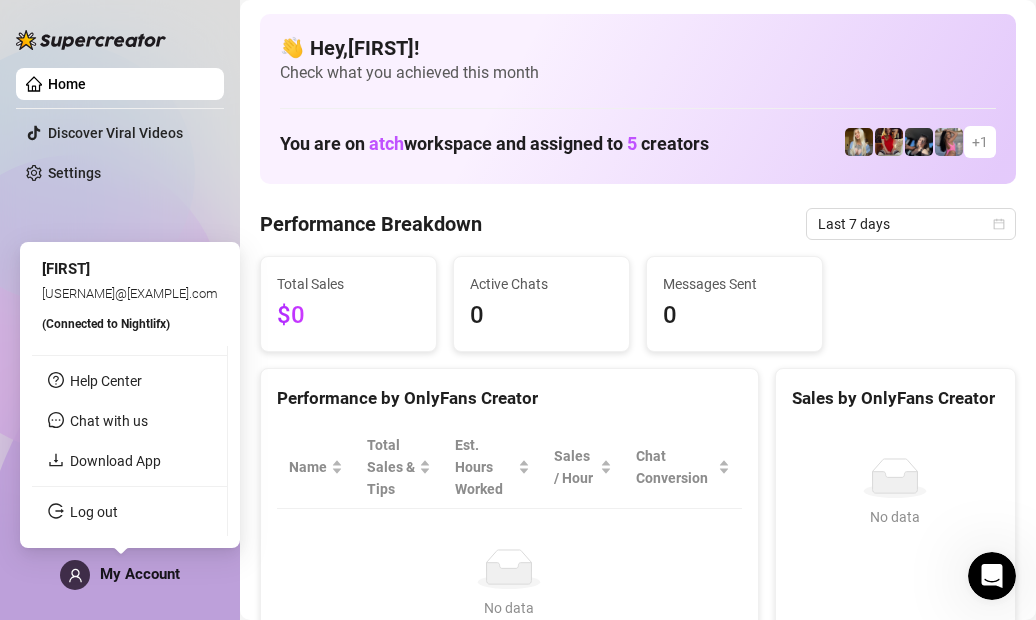 click on "My Account" at bounding box center [140, 574] 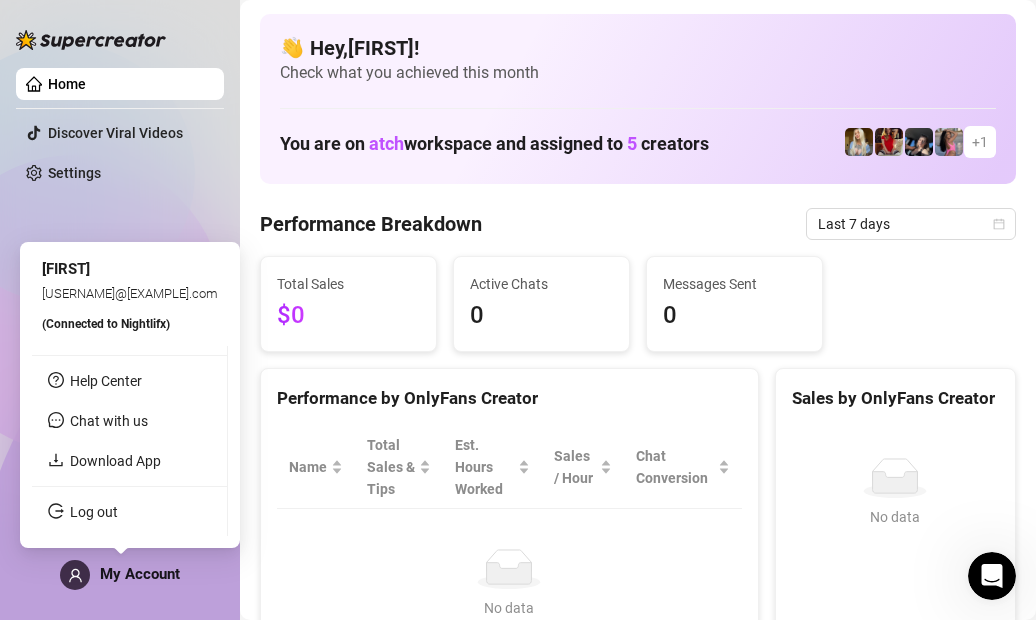 click on "My Account" at bounding box center (140, 574) 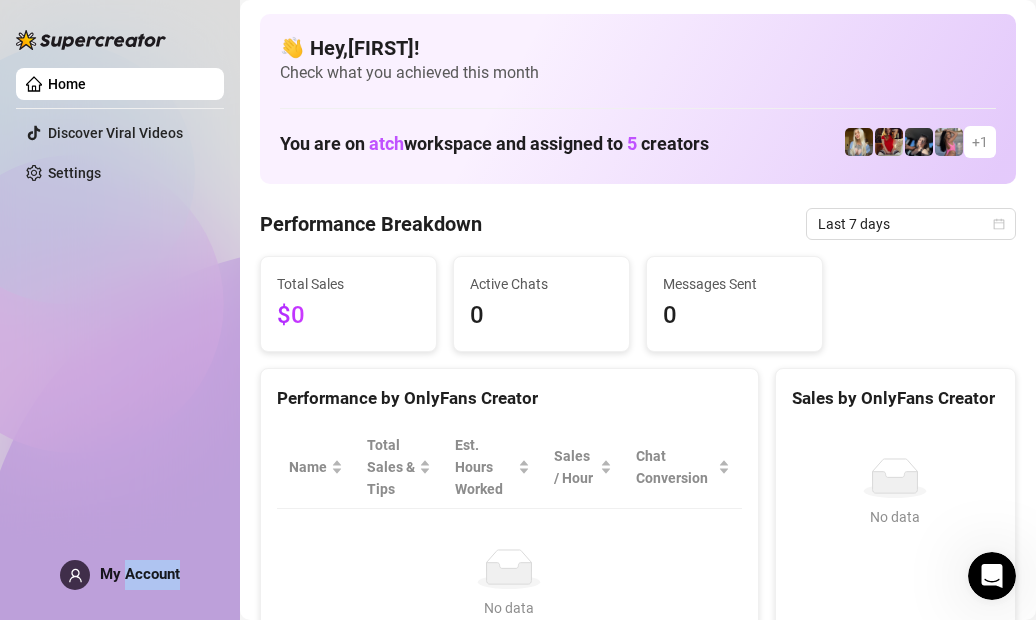 drag, startPoint x: 156, startPoint y: 566, endPoint x: 70, endPoint y: 470, distance: 128.88754 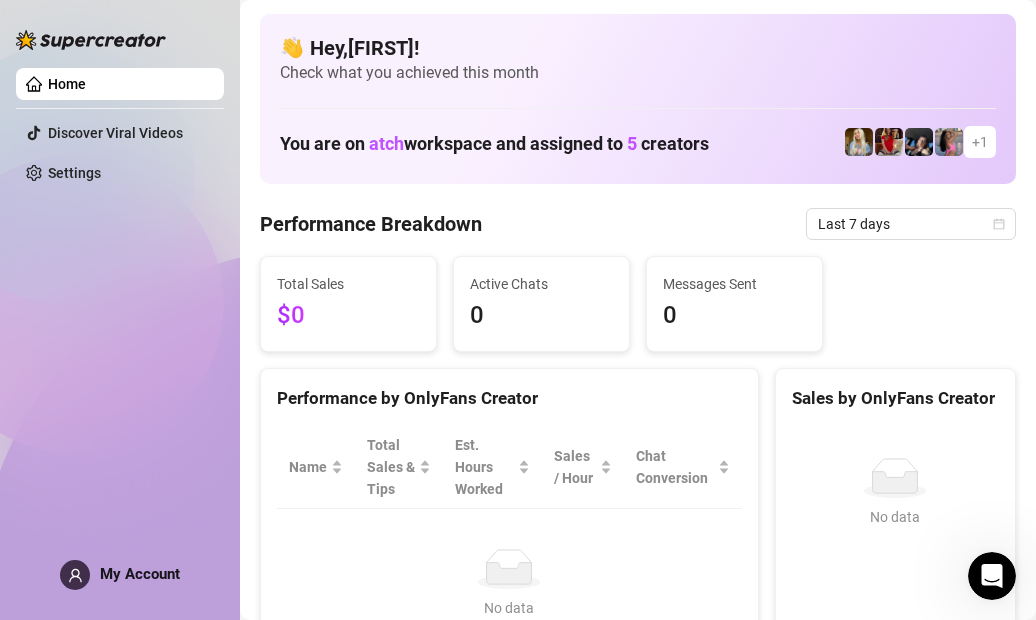 click at bounding box center (75, 575) 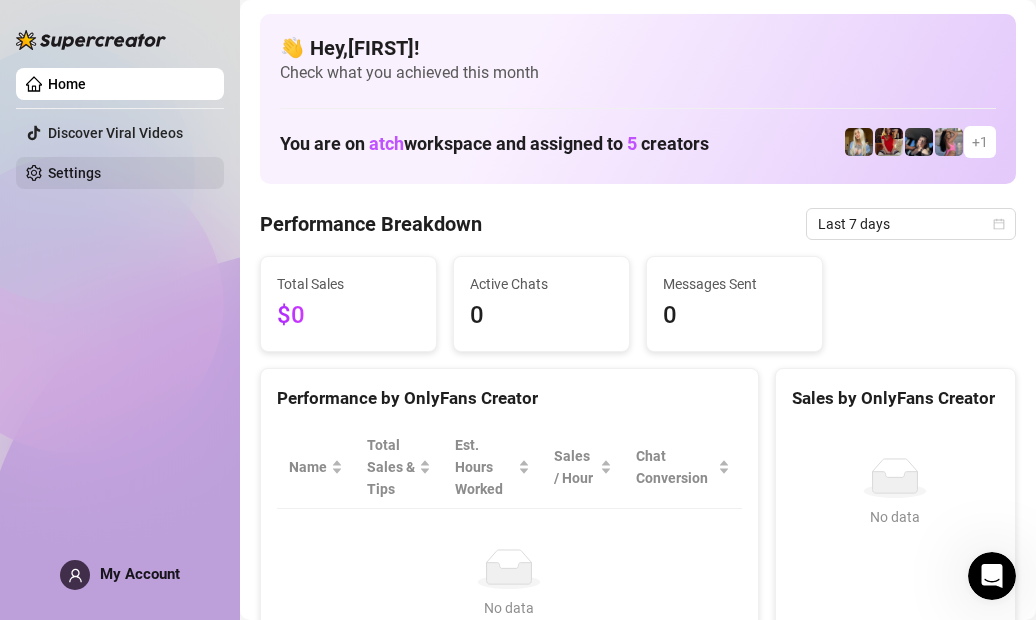 click on "Settings" at bounding box center [74, 173] 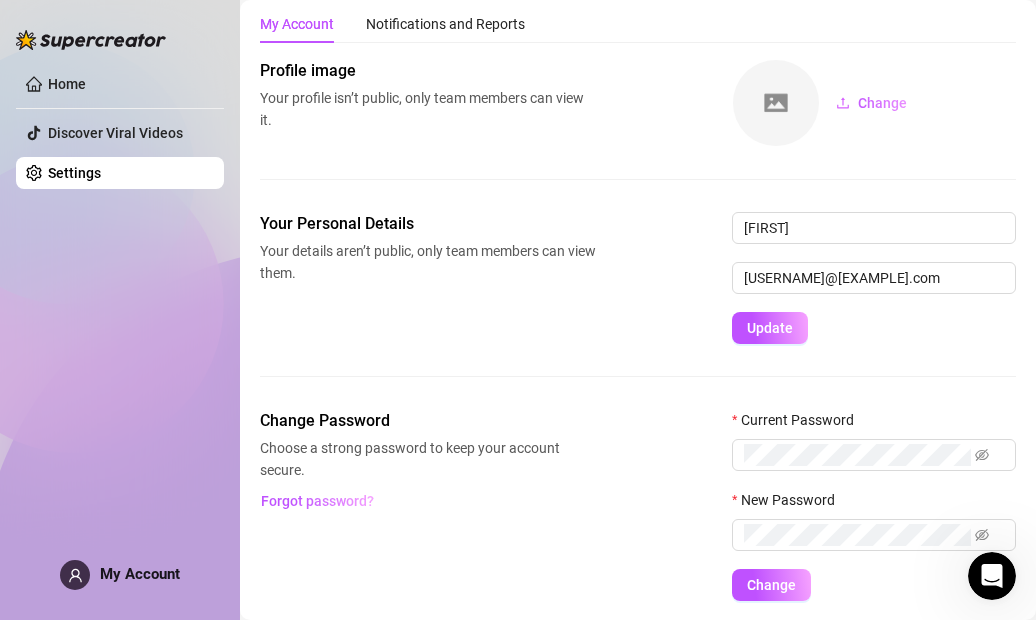 scroll, scrollTop: 0, scrollLeft: 0, axis: both 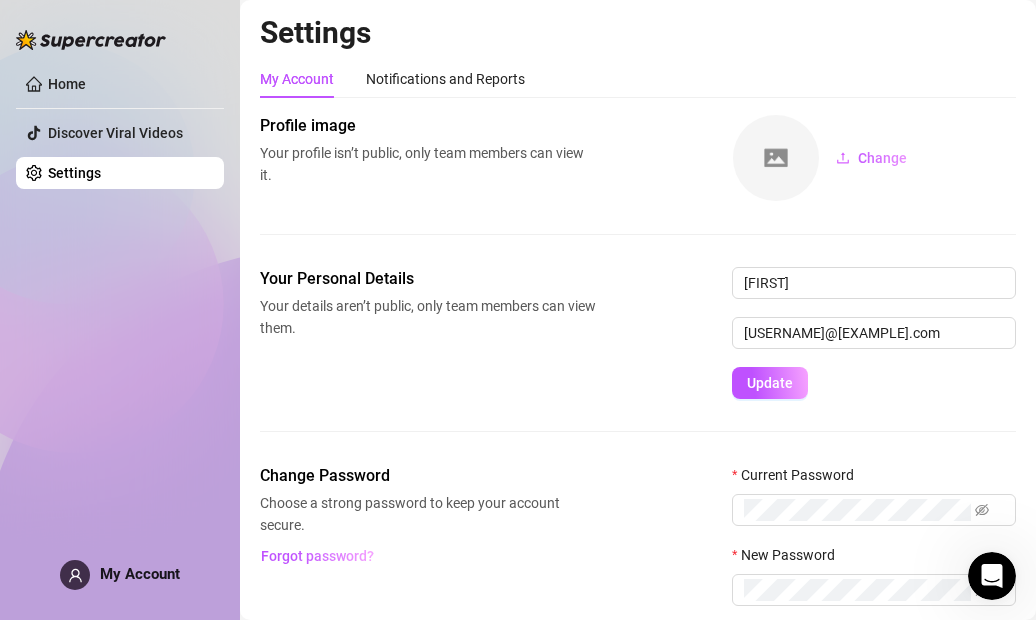 click on "Home Discover Viral Videos Settings My Account" at bounding box center (120, 301) 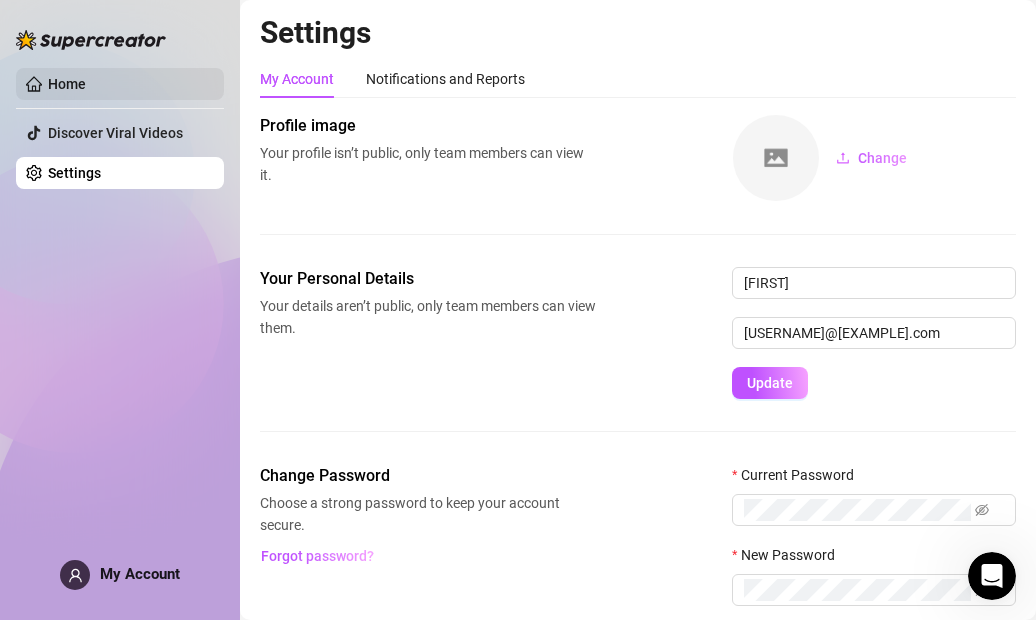 click on "Home" at bounding box center (67, 84) 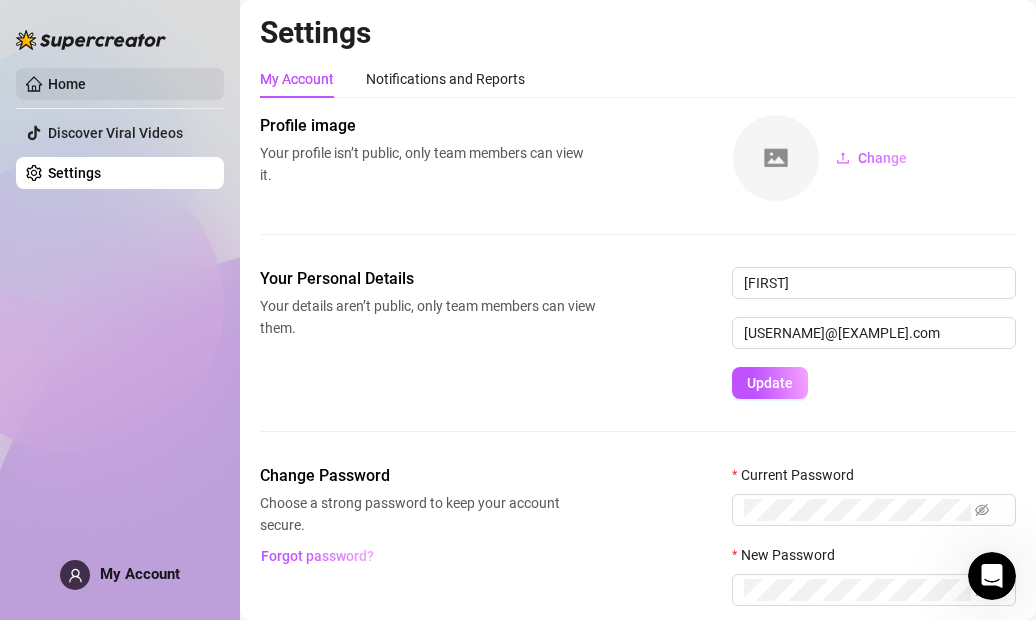 click on "Home" at bounding box center [67, 84] 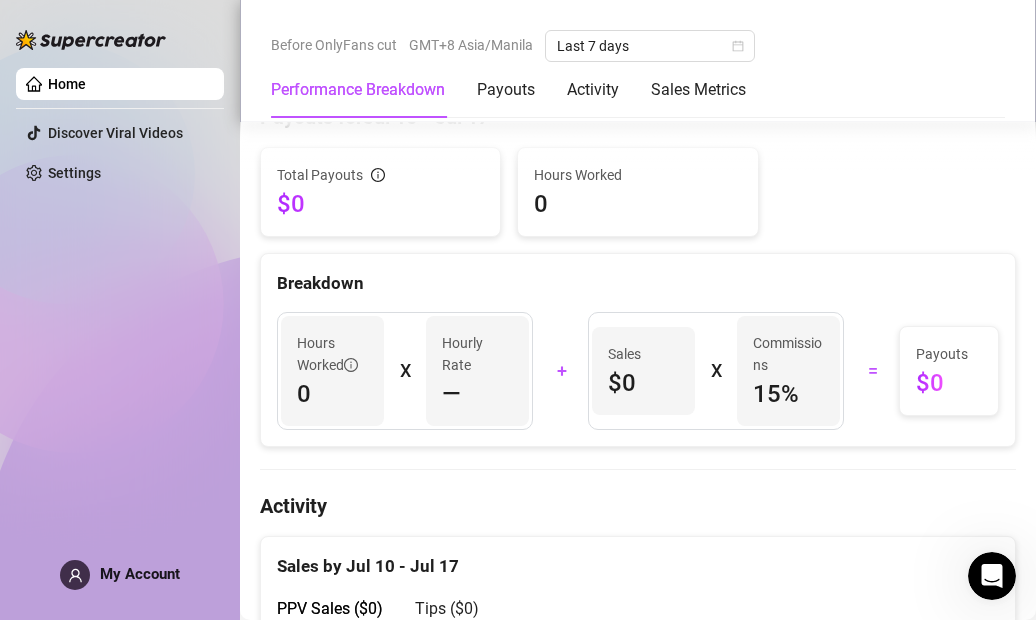 scroll, scrollTop: 800, scrollLeft: 0, axis: vertical 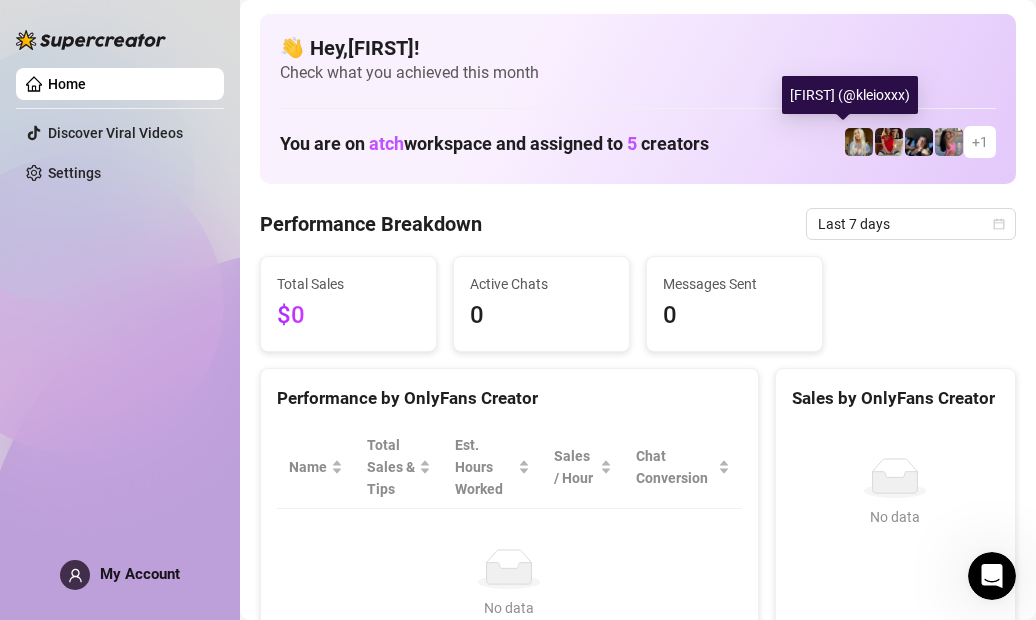 click at bounding box center [859, 142] 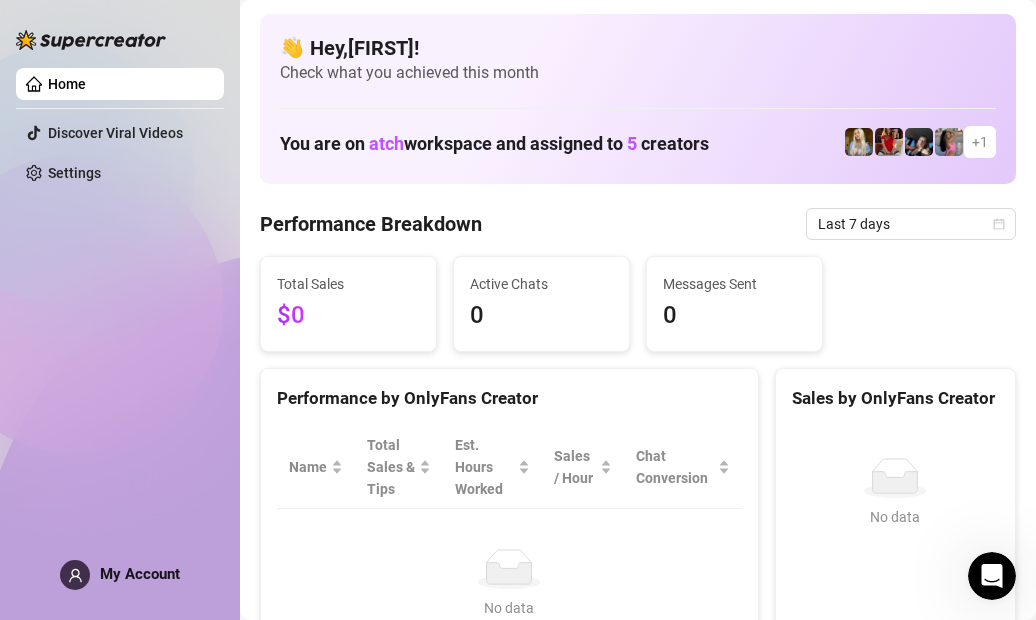 scroll, scrollTop: 0, scrollLeft: 0, axis: both 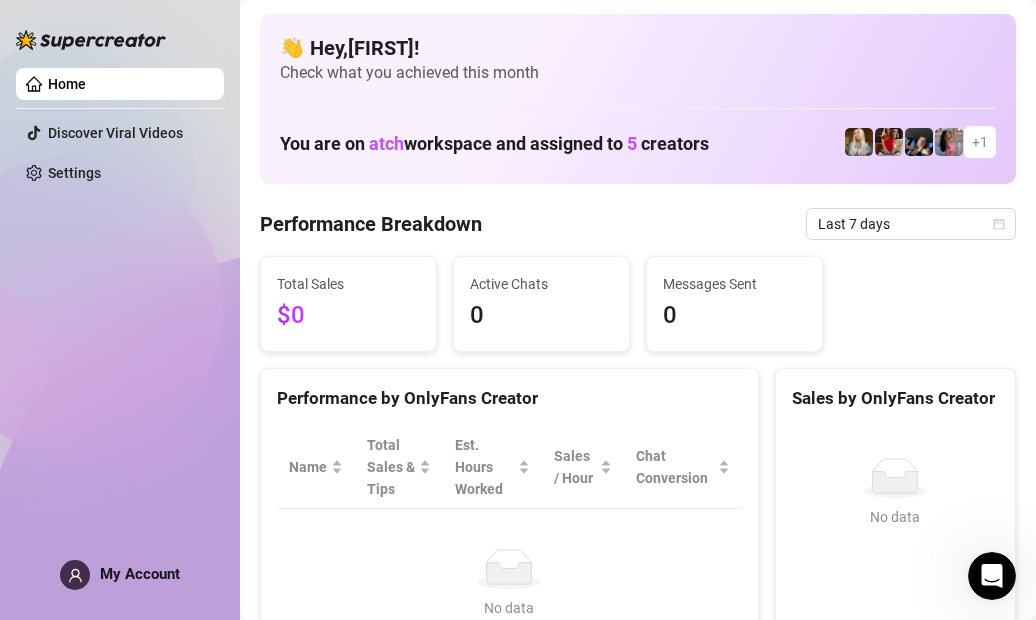 drag, startPoint x: 767, startPoint y: 209, endPoint x: 822, endPoint y: 57, distance: 161.64467 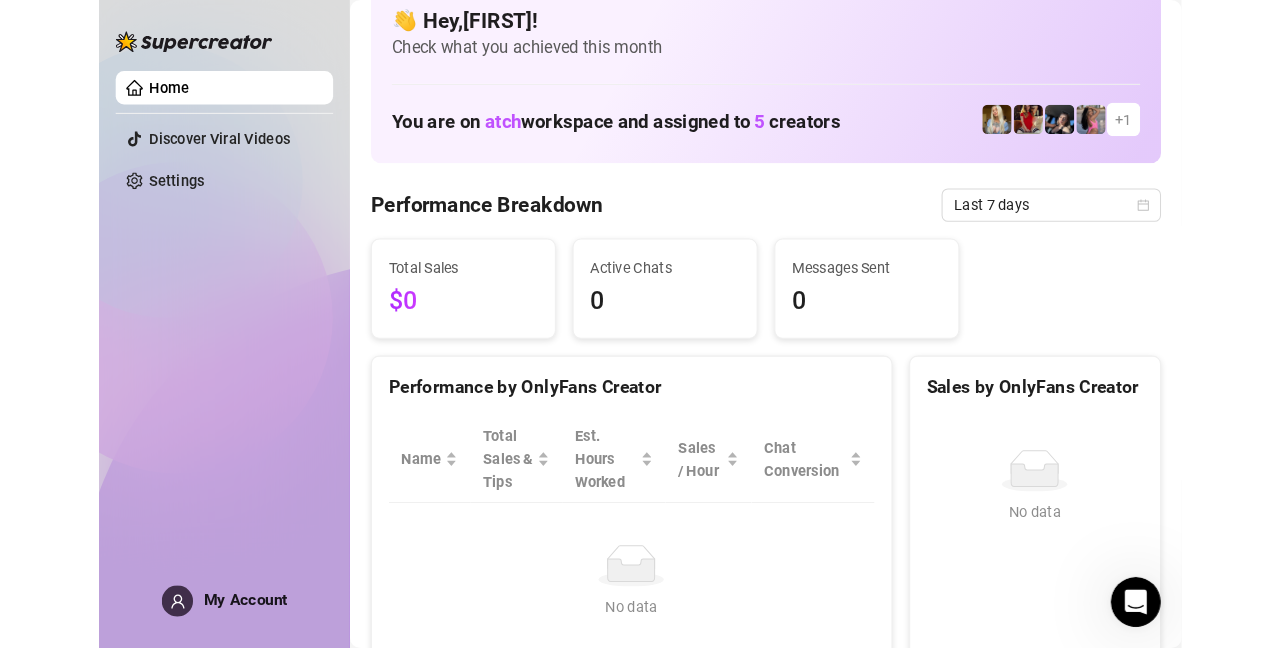 scroll, scrollTop: 0, scrollLeft: 0, axis: both 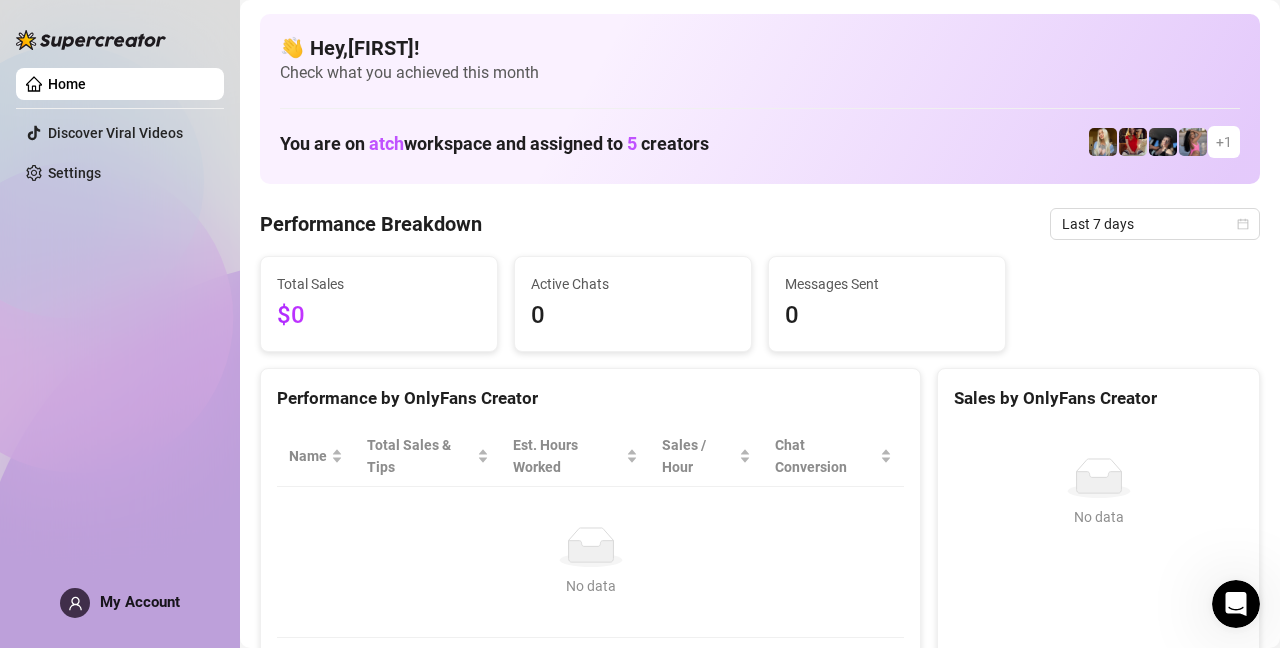 click on "Home Discover Viral Videos Settings My Account Before OnlyFans cut GMT+8 Asia/Manila Last 7 days Performance Breakdown Payouts Activity Sales Metrics 👋 Hey,  Mara ! Check what you achieved this month You are on   atch  workspace and assigned to   5   creators + 1 Performance Breakdown Last 7 days Total Sales $0 Active Chats 0 Messages Sent 0 Performance by OnlyFans Creator Name Total Sales & Tips Est. Hours Worked Sales / Hour Chat Conversion No data No data Sales by OnlyFans Creator No data No data Payouts for  Jul 10 - Jul 17 Total Payouts $0 Hours Worked 0 Breakdown Hours Worked 0 X Hourly Rate — + Sales $0 X Commissions 15 % = Payouts $0 Activity Sales by Jul 10 - Jul 17 PPV Sales ( $0 ) Tips ( $0 ) Engagement by Jul 10 - Jul 17 Messages Sent Fans Engaged With Est. Hours Worked Messages Breakdown Last 24 hours Messages PPVs Account Message Media Price When Sent When Purchased No data No data Sales Metrics Conversions By Messages sent MESSAGES SENT 0 0 0" at bounding box center [640, 324] 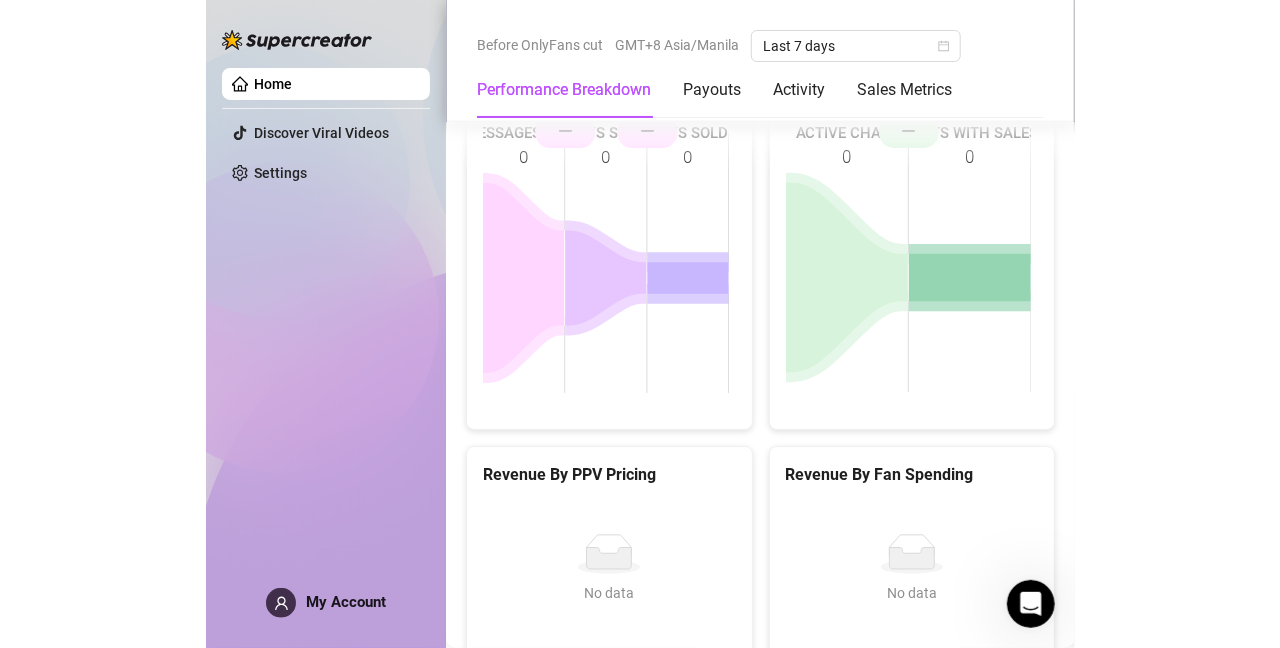 scroll, scrollTop: 2648, scrollLeft: 0, axis: vertical 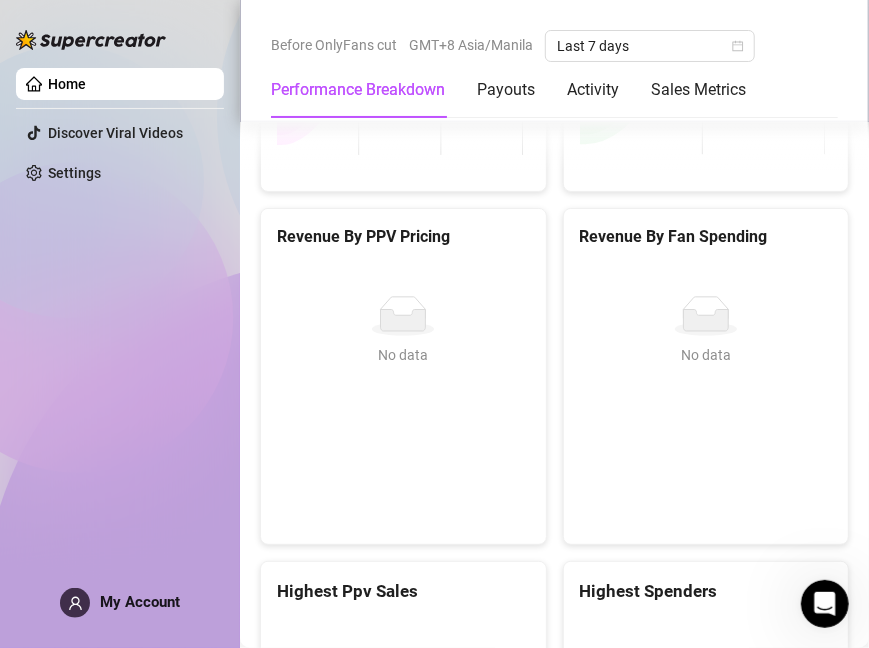click on "Home Discover Viral Videos Settings My Account" at bounding box center (120, 315) 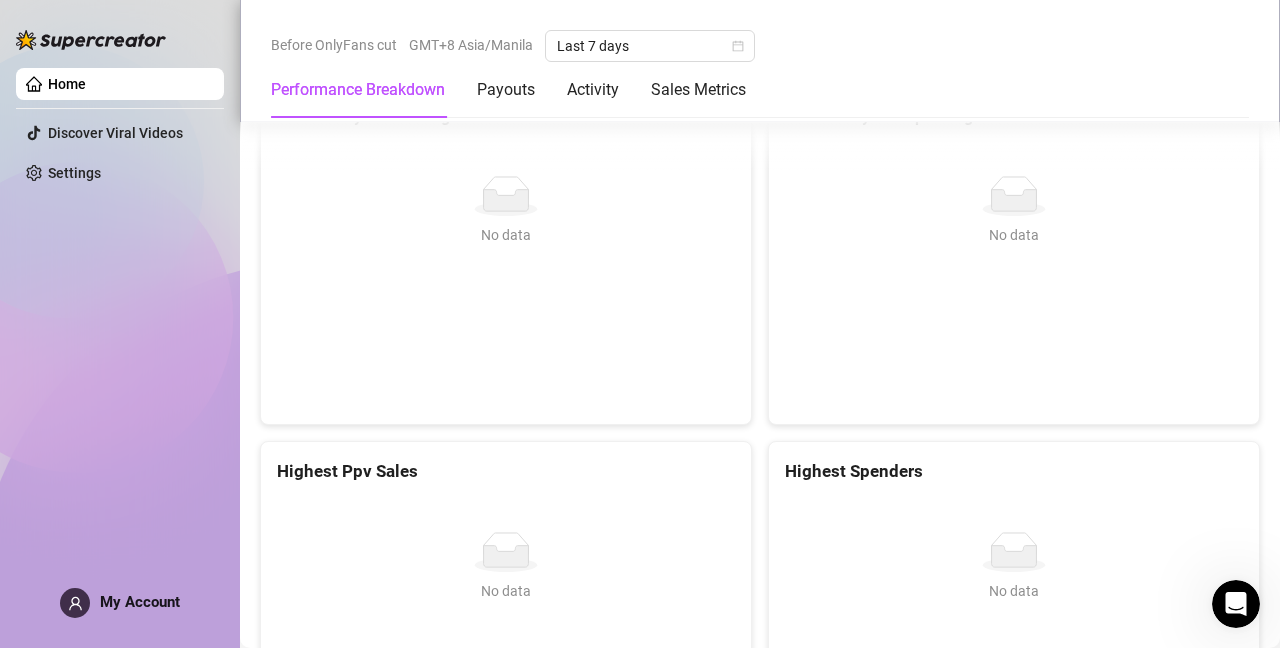 scroll, scrollTop: 2410, scrollLeft: 0, axis: vertical 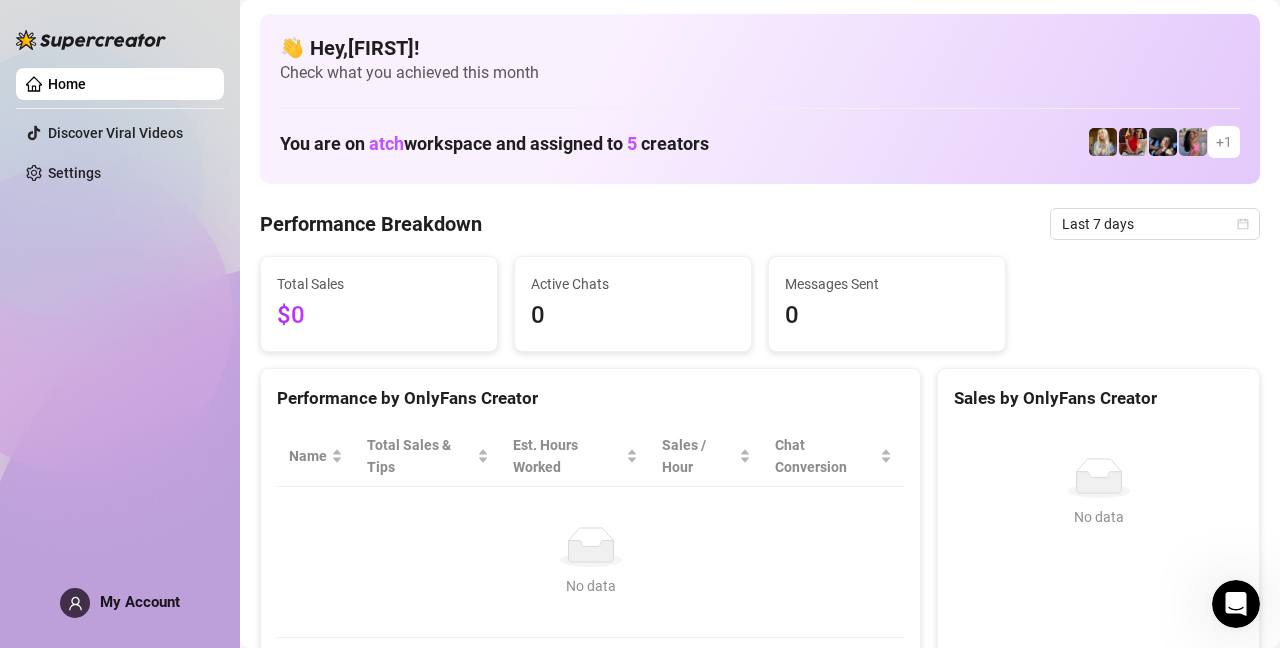 click on "Home Discover Viral Videos Settings My Account" at bounding box center [120, 315] 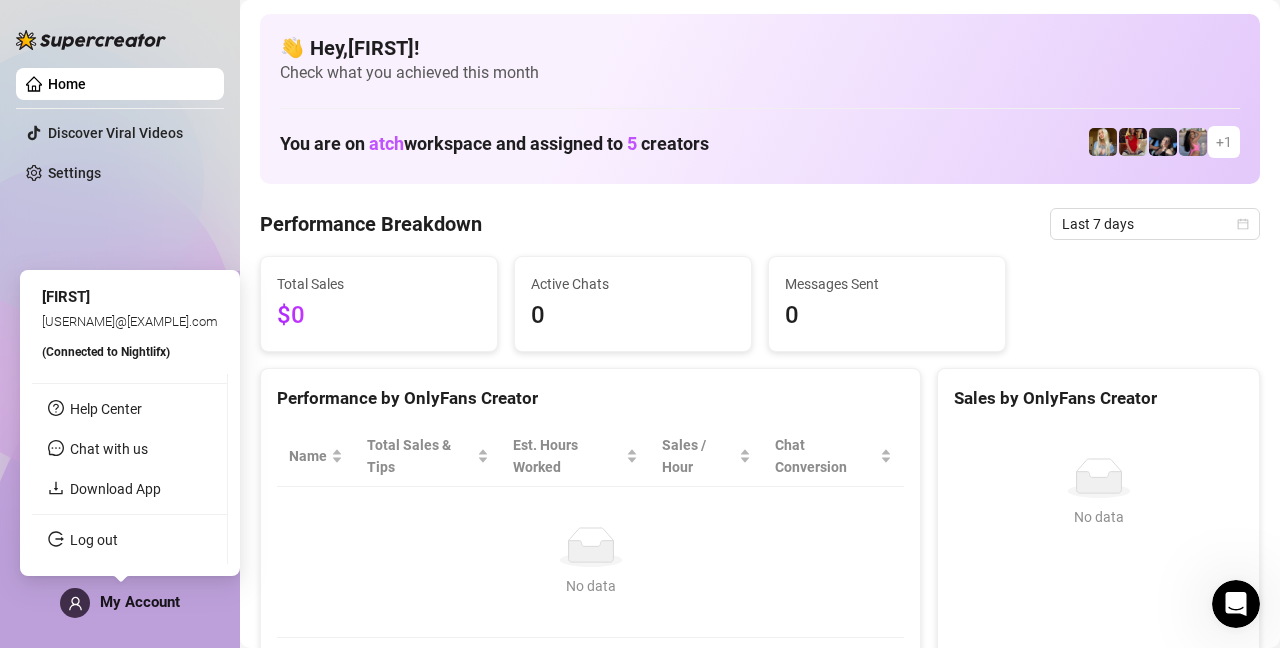 click 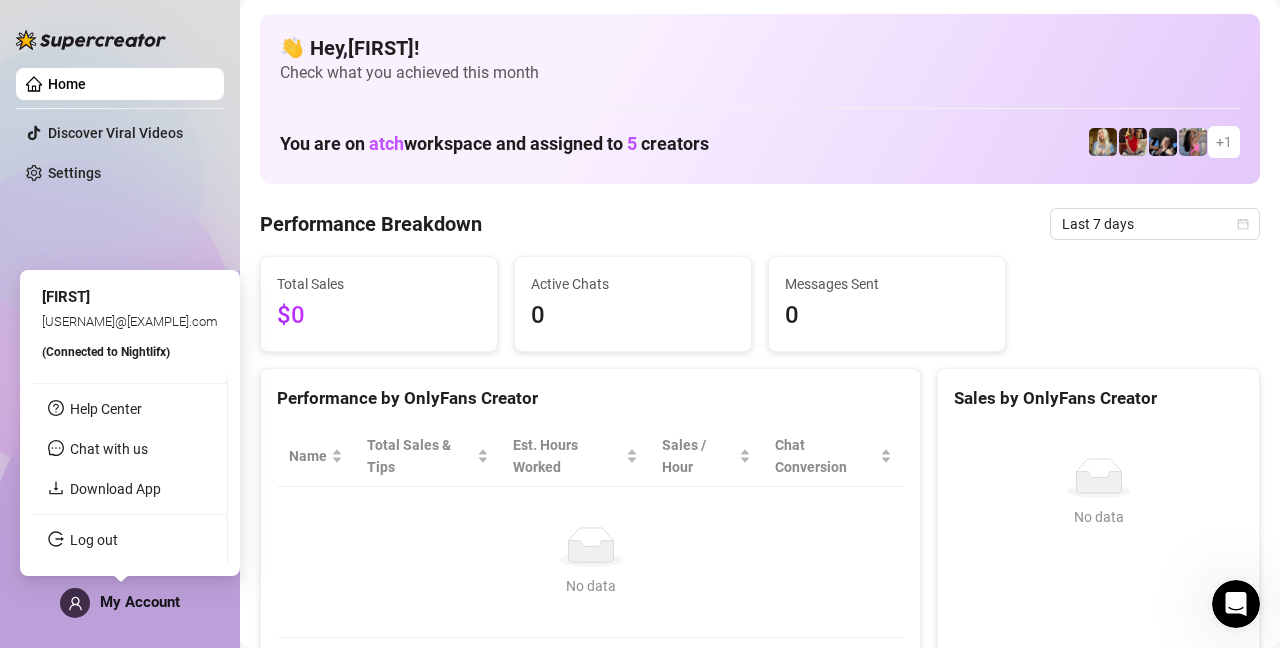 click on "Log out" at bounding box center [94, 540] 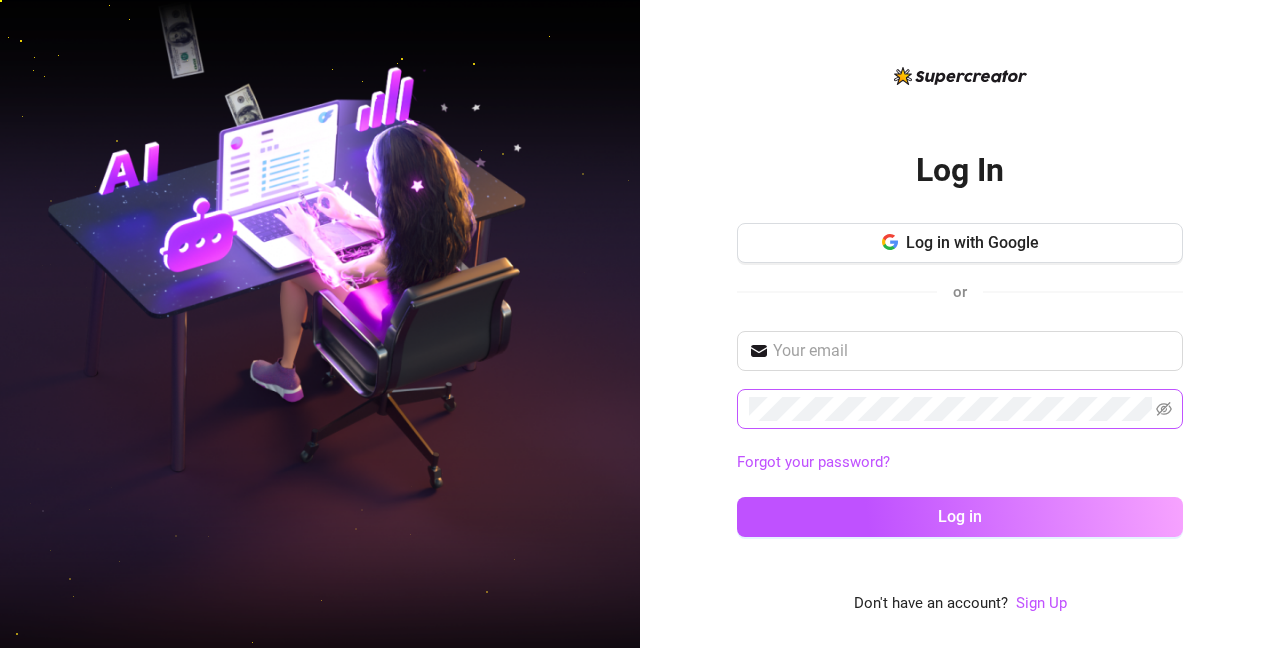 click at bounding box center (320, 324) 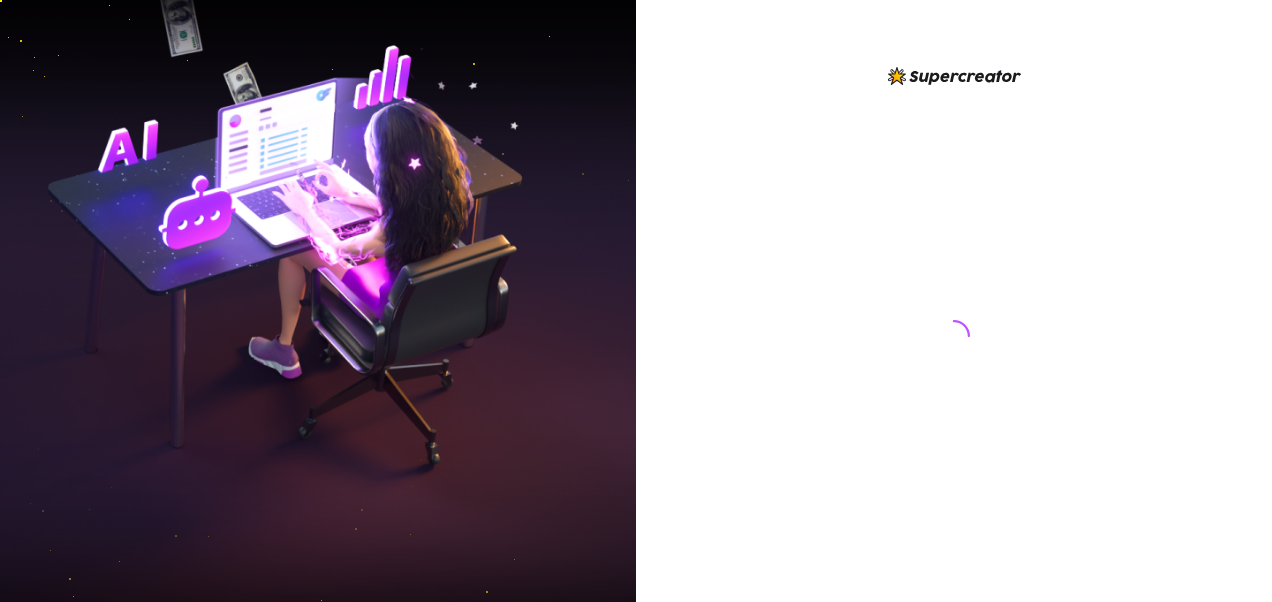 scroll, scrollTop: 0, scrollLeft: 0, axis: both 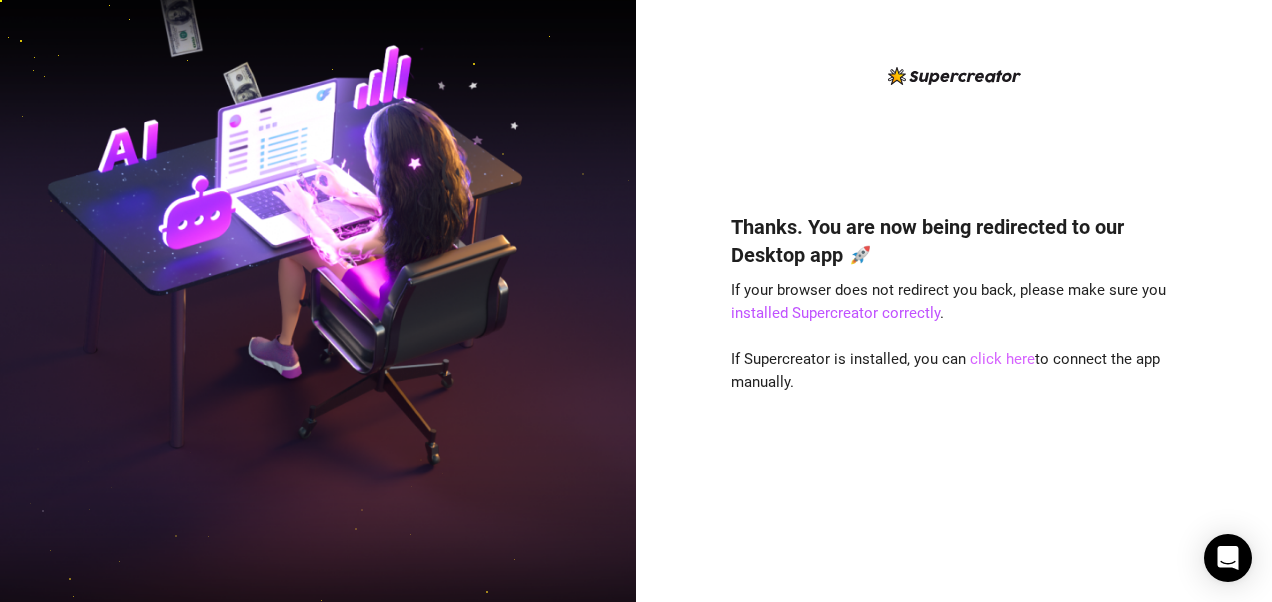click on "click here" at bounding box center [1002, 359] 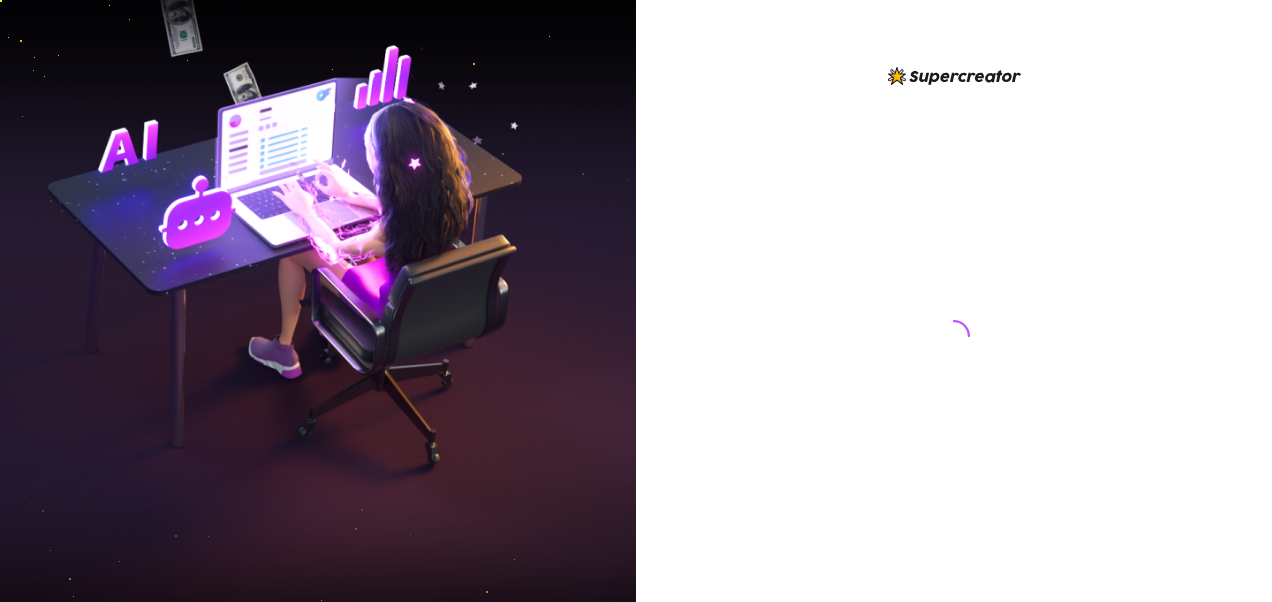 scroll, scrollTop: 0, scrollLeft: 0, axis: both 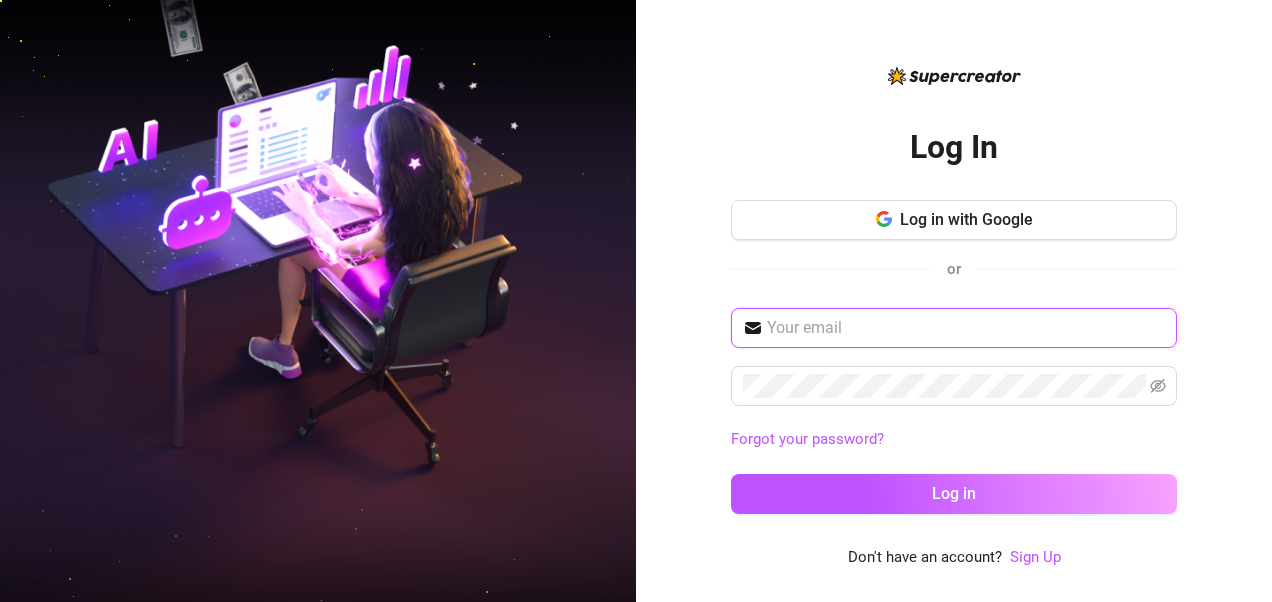 click at bounding box center (966, 328) 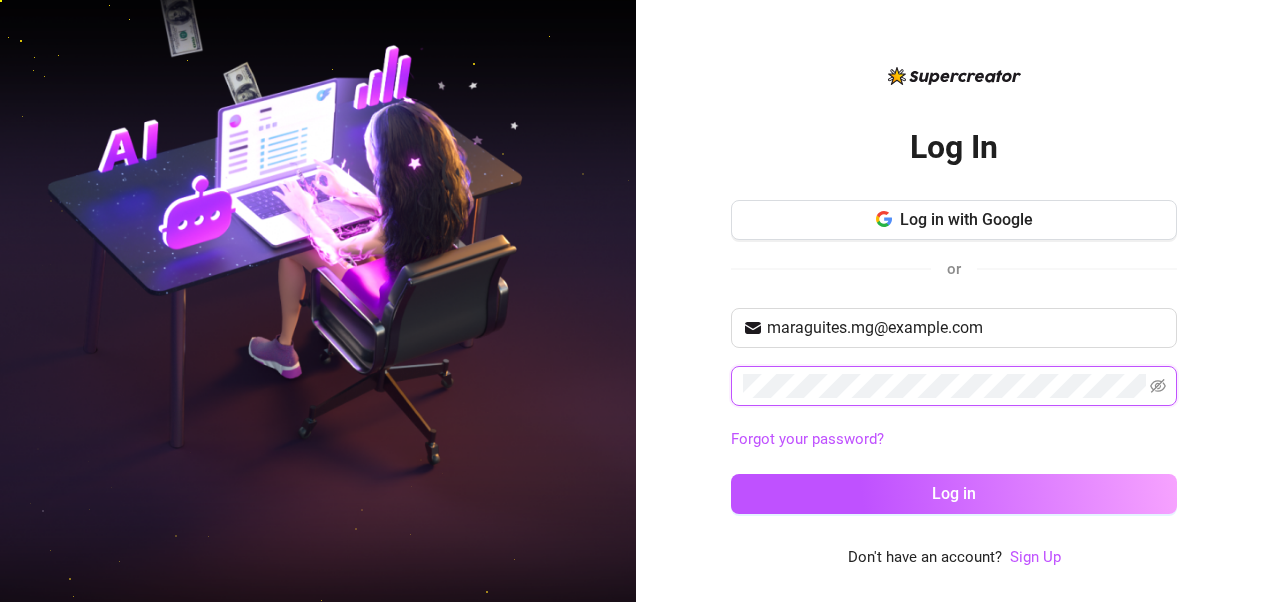 click on "Log in" at bounding box center (954, 494) 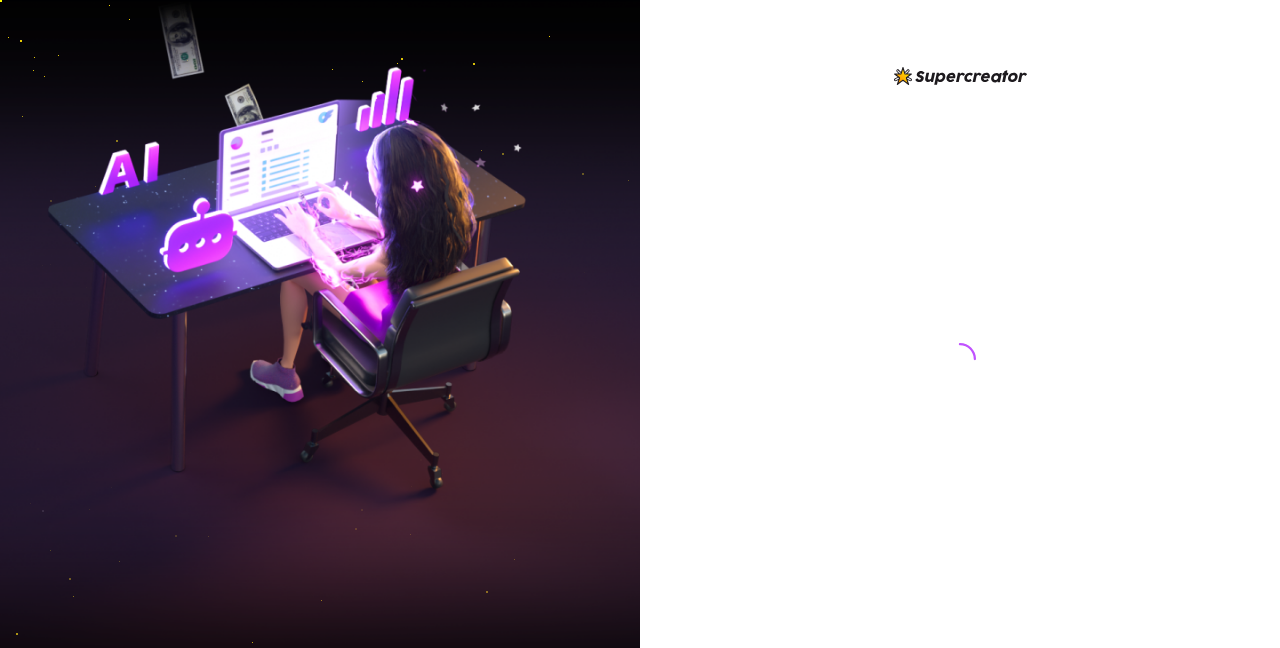 scroll, scrollTop: 0, scrollLeft: 0, axis: both 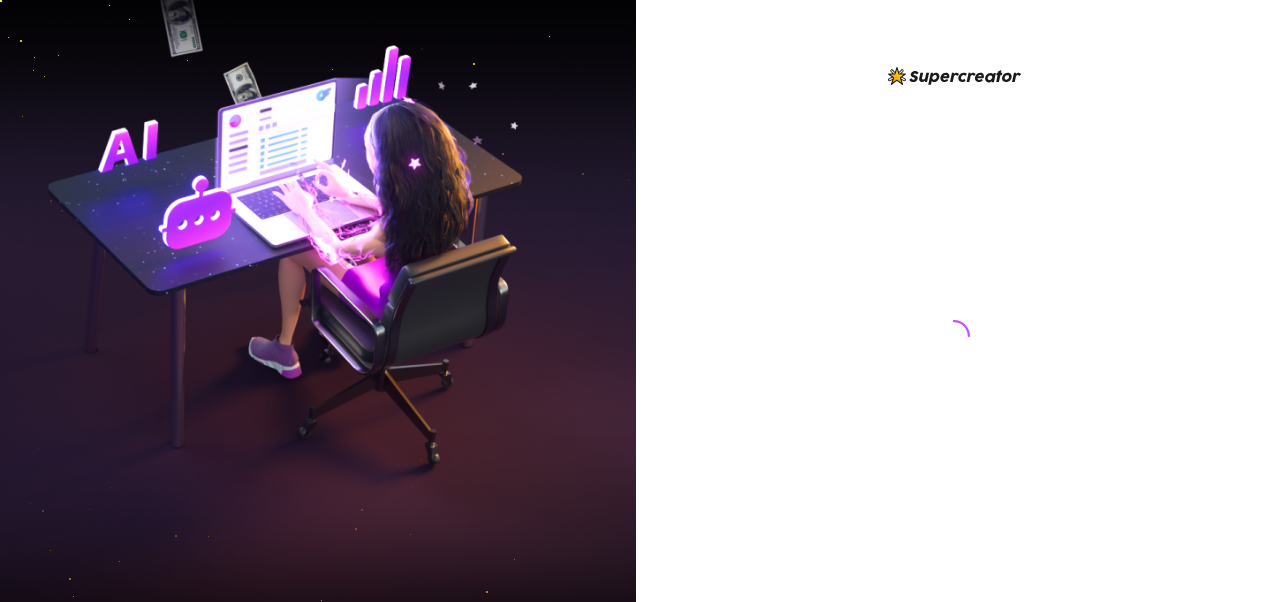 click at bounding box center (954, 317) 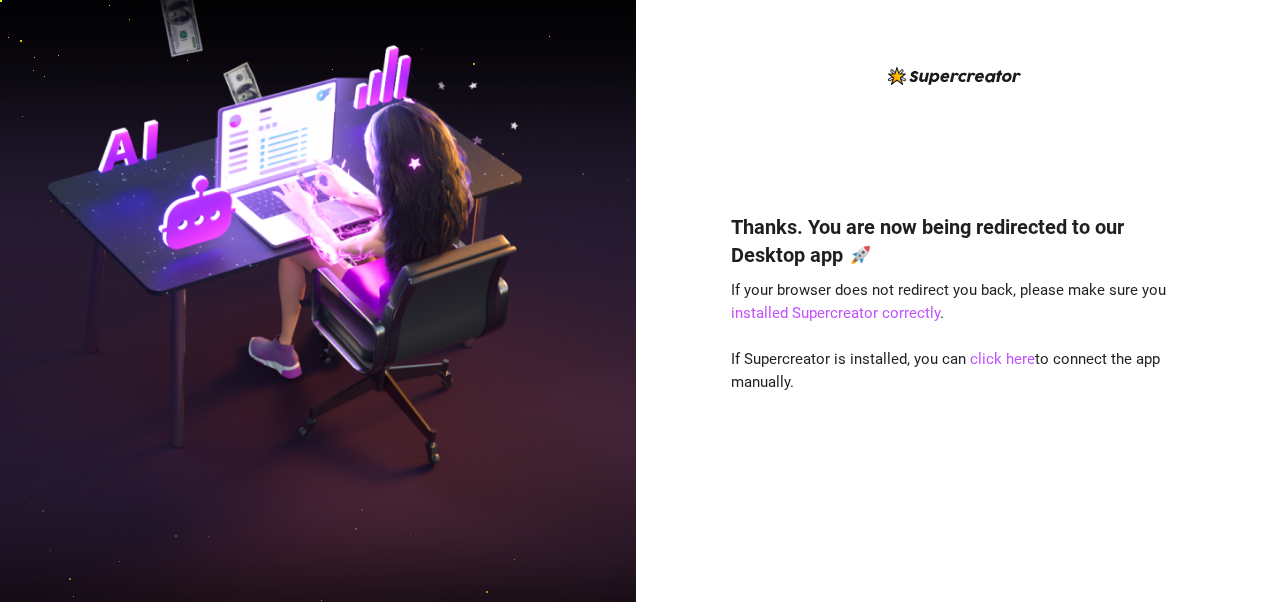 drag, startPoint x: 179, startPoint y: 436, endPoint x: 830, endPoint y: 282, distance: 668.9671 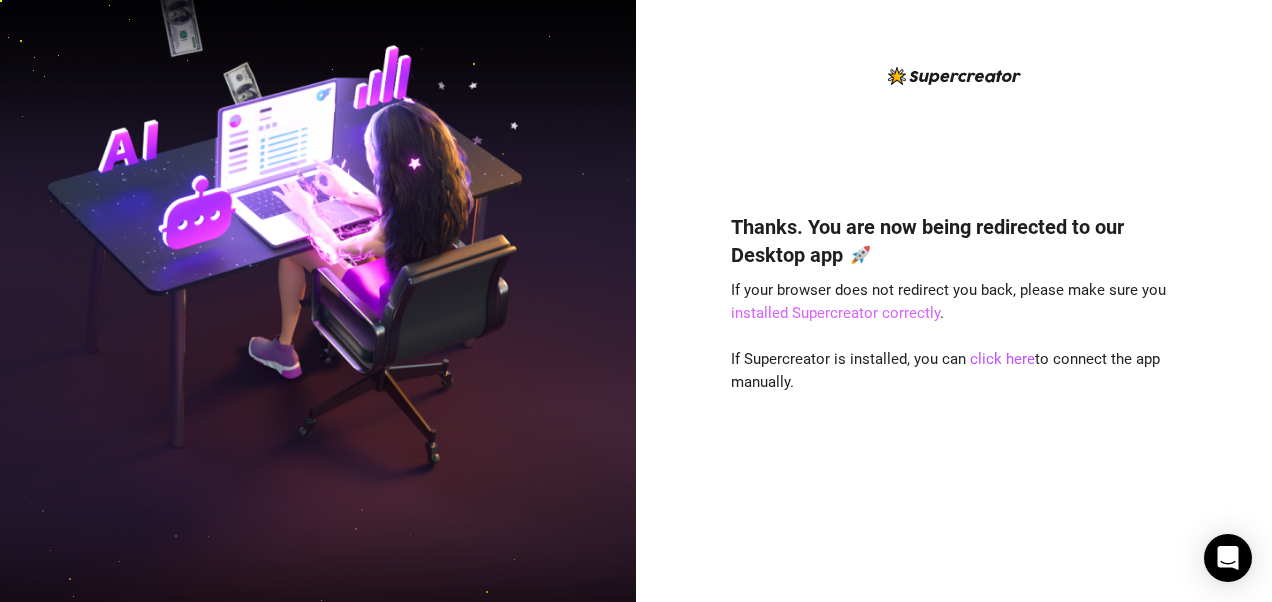 click on "installed Supercreator correctly" at bounding box center (835, 313) 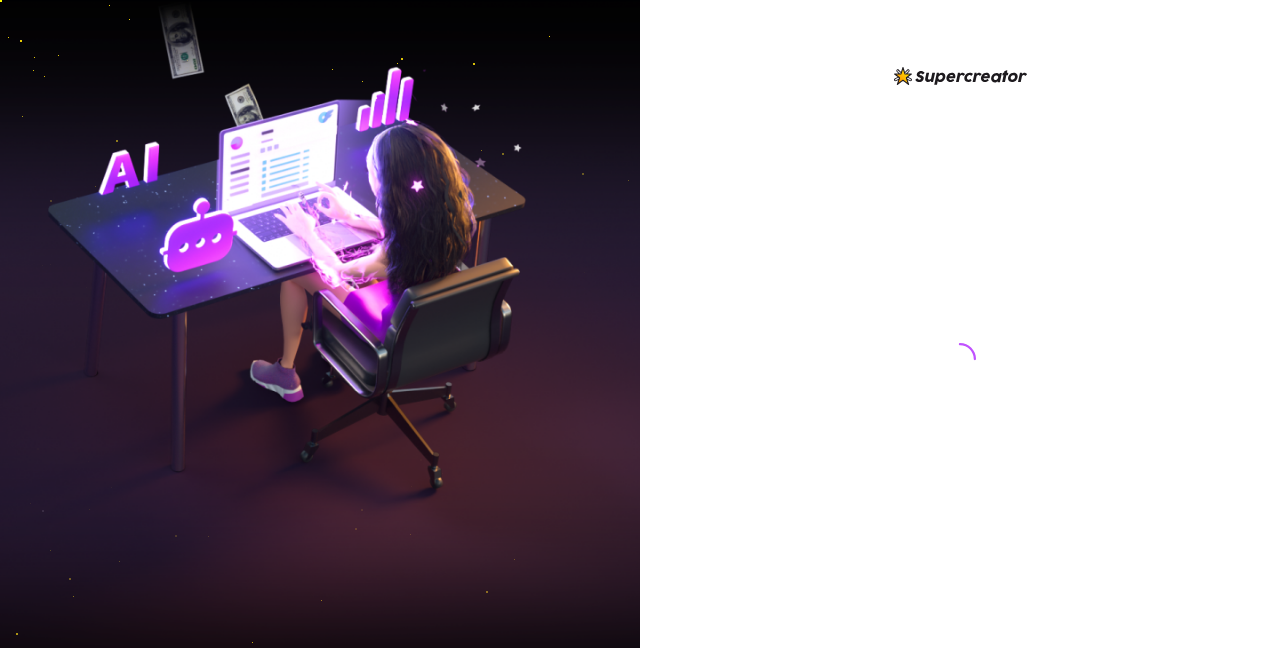 scroll, scrollTop: 0, scrollLeft: 0, axis: both 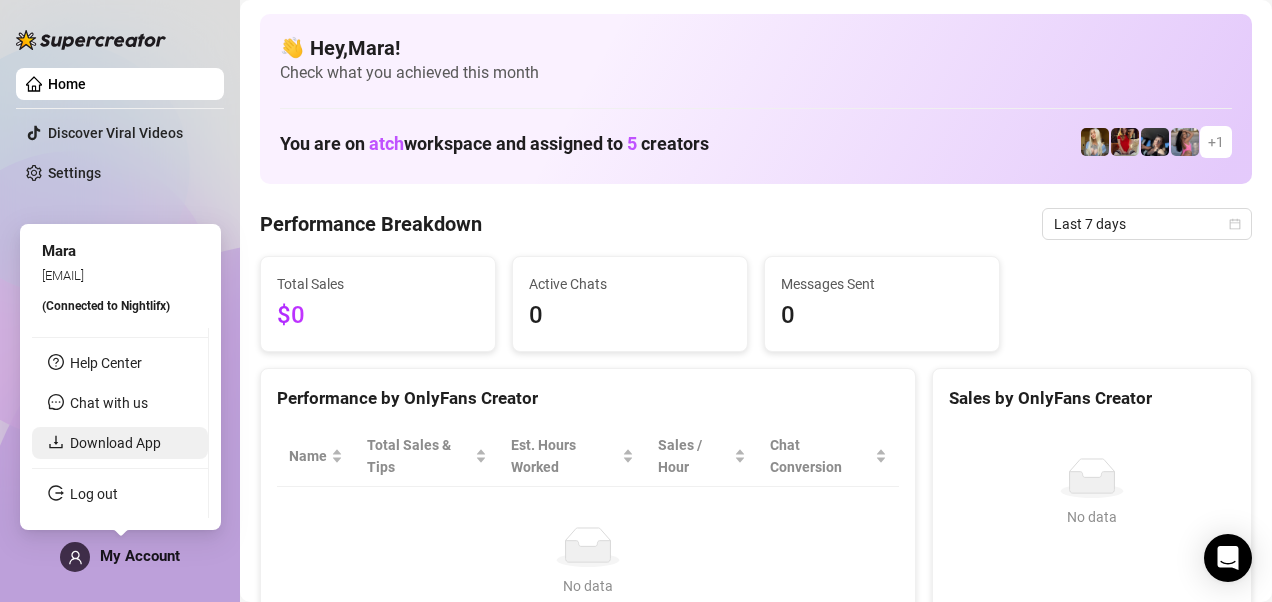 click on "Download App" at bounding box center (115, 443) 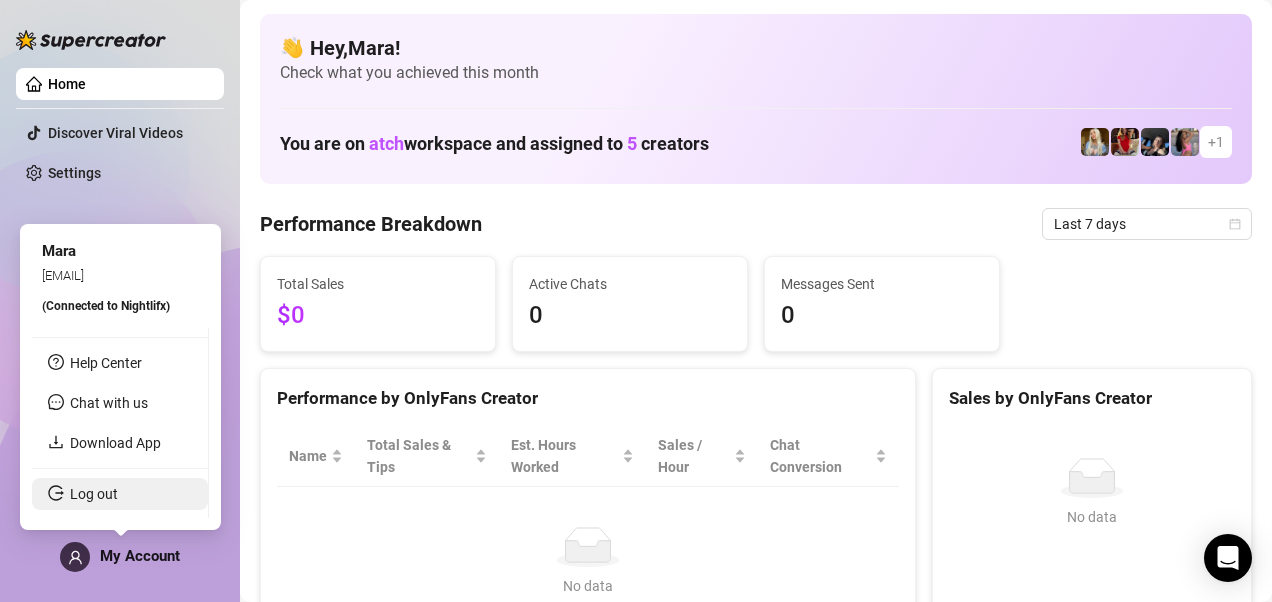 click on "Log out" at bounding box center (94, 494) 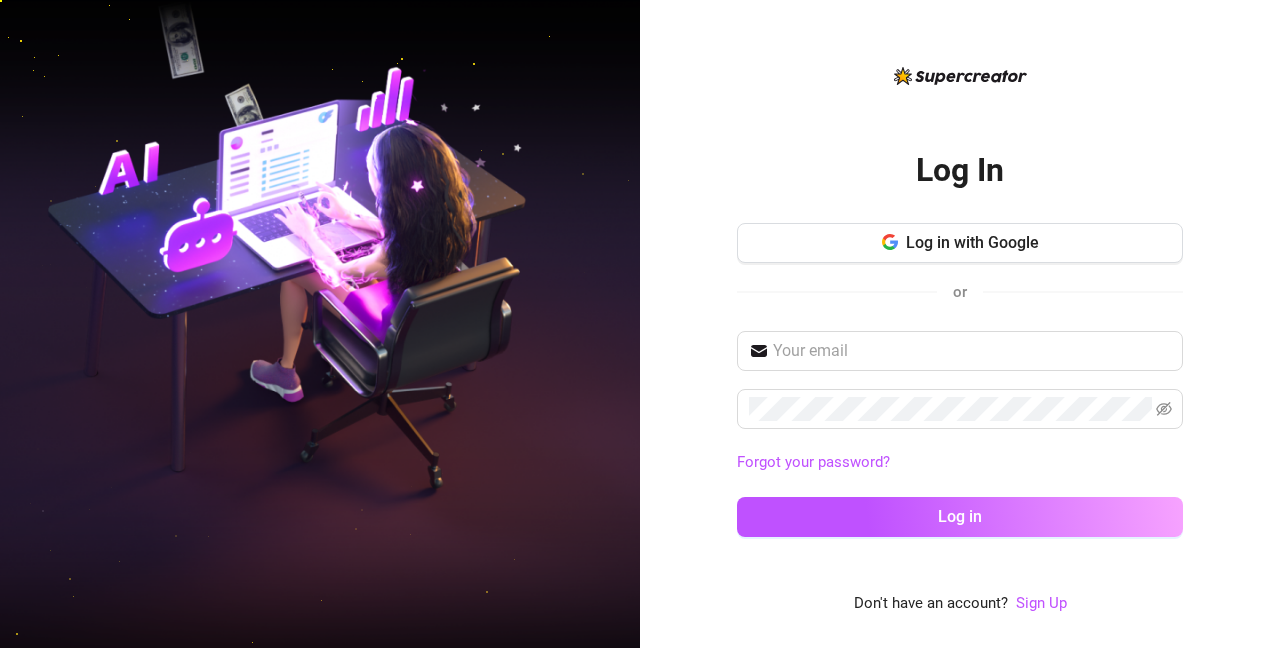 scroll, scrollTop: 0, scrollLeft: 0, axis: both 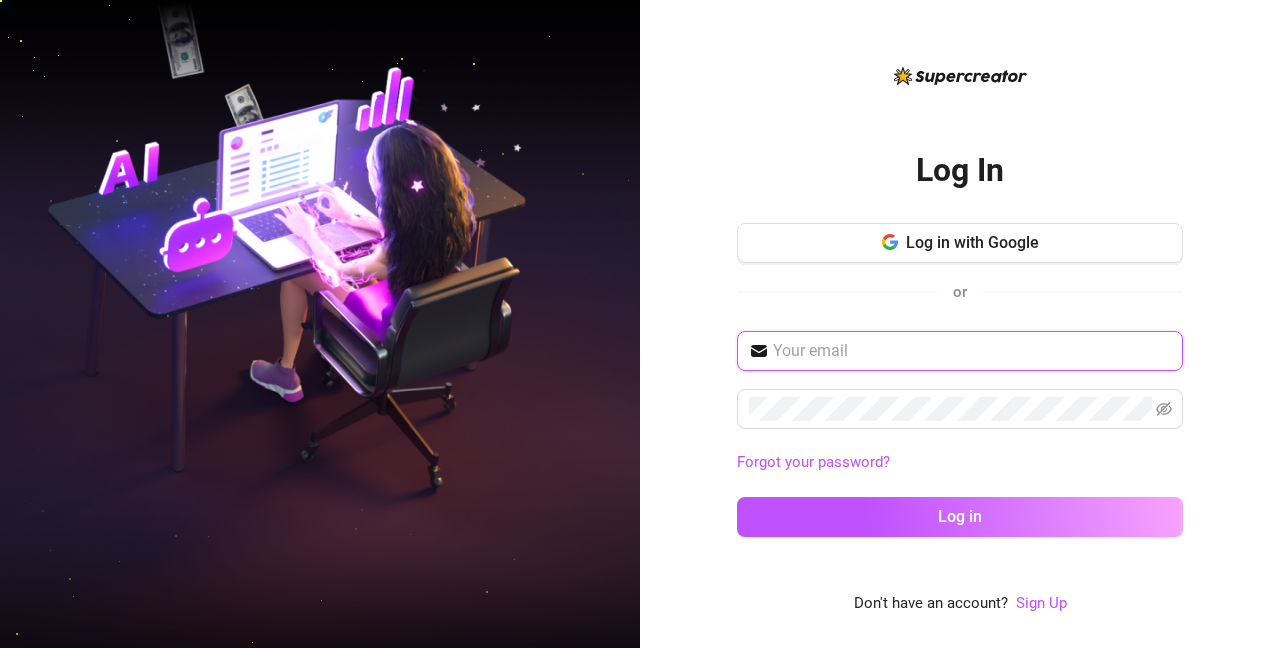 click at bounding box center (972, 351) 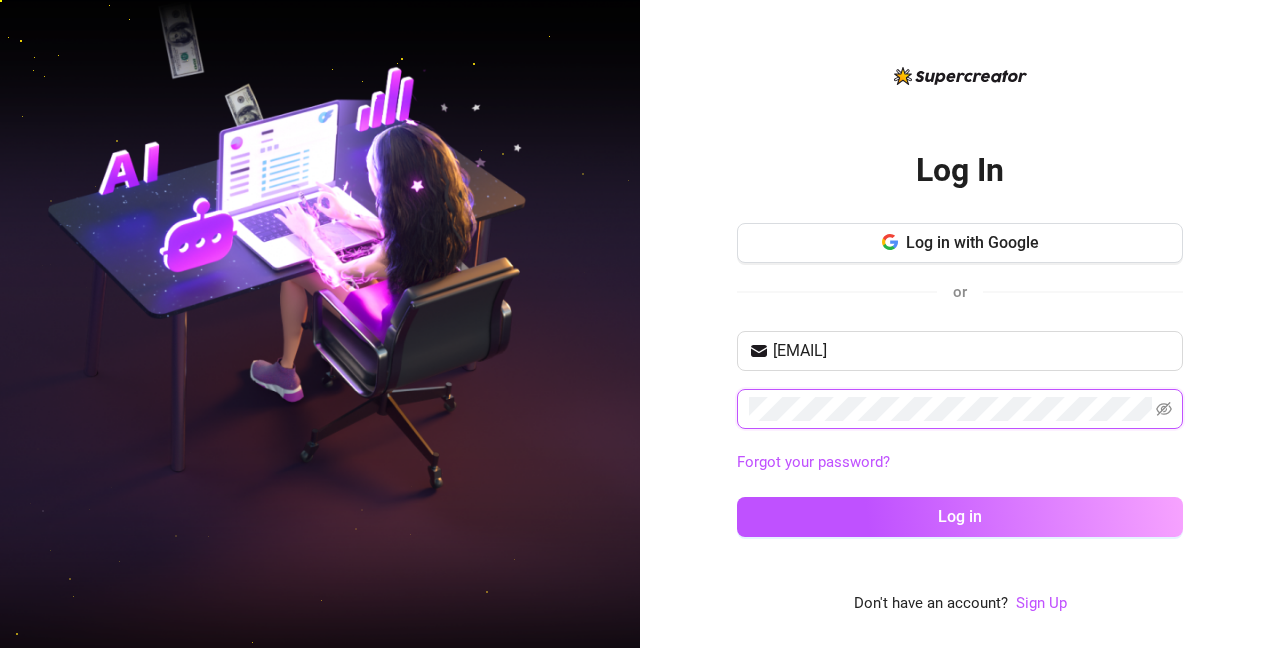 click on "Log in" at bounding box center (960, 517) 